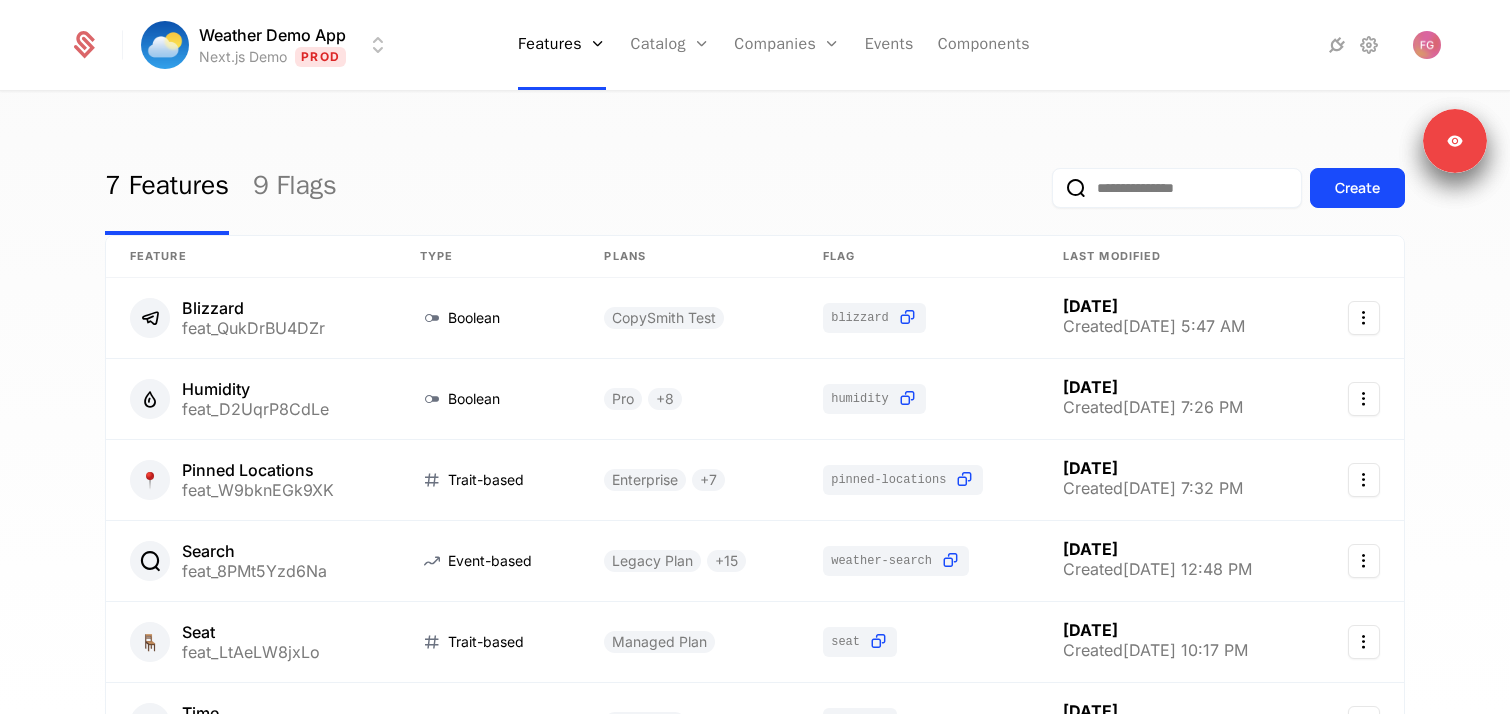 scroll, scrollTop: 0, scrollLeft: 0, axis: both 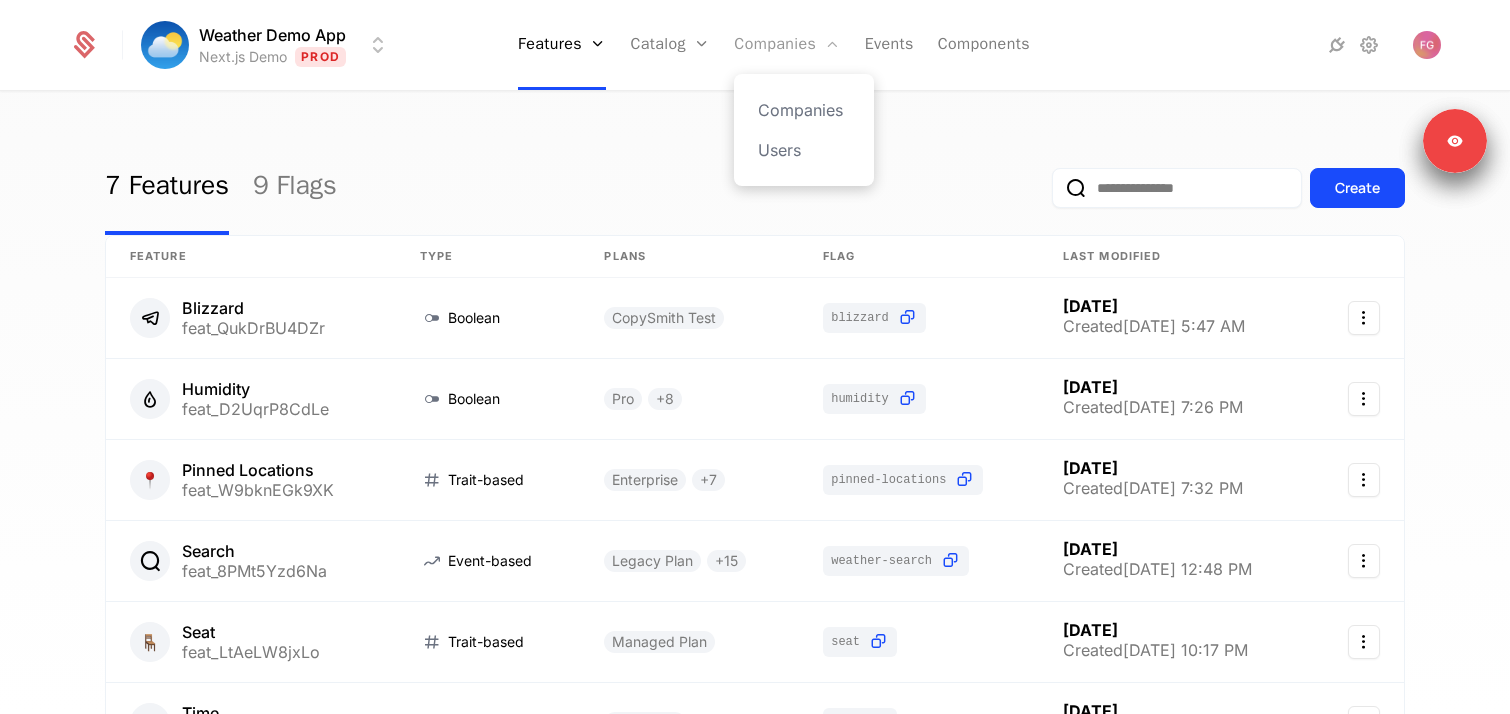 click on "Companies" at bounding box center [787, 45] 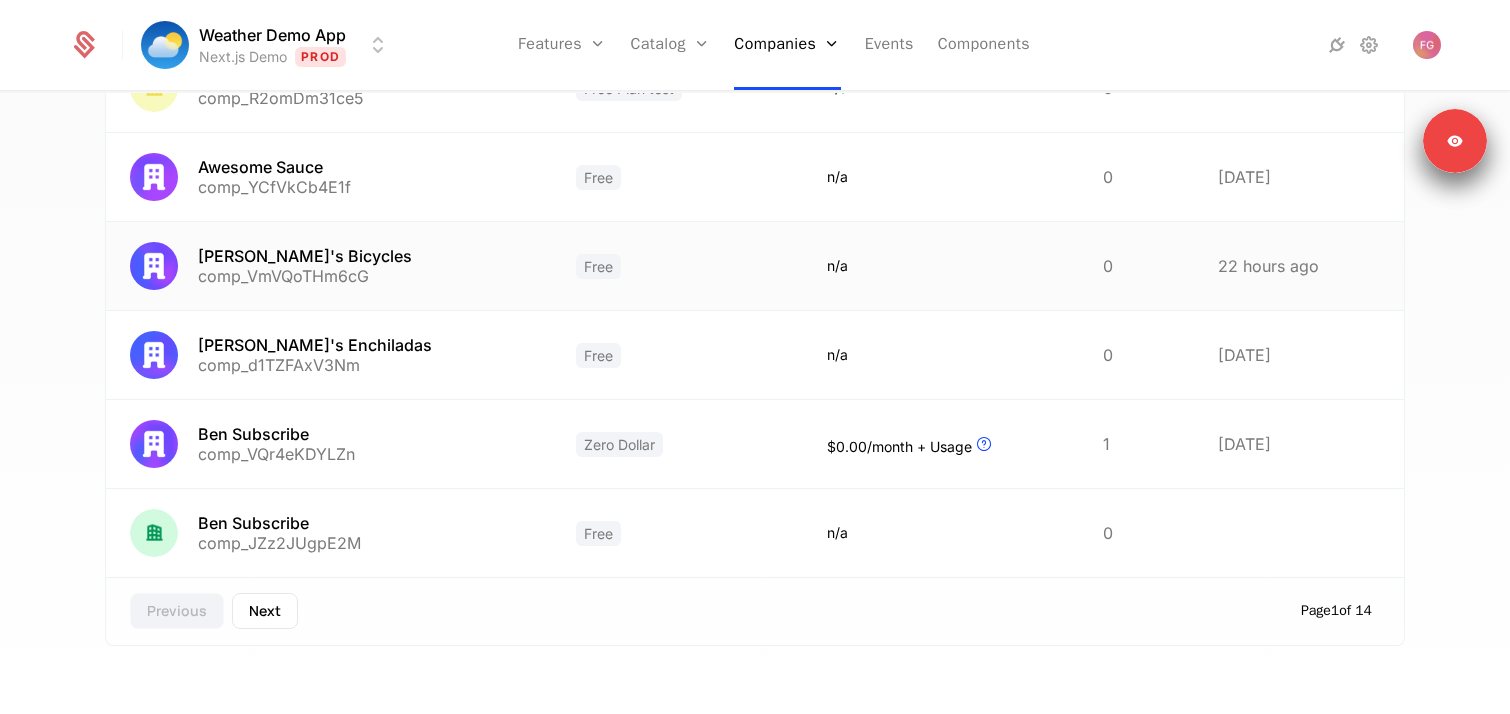 scroll, scrollTop: 0, scrollLeft: 0, axis: both 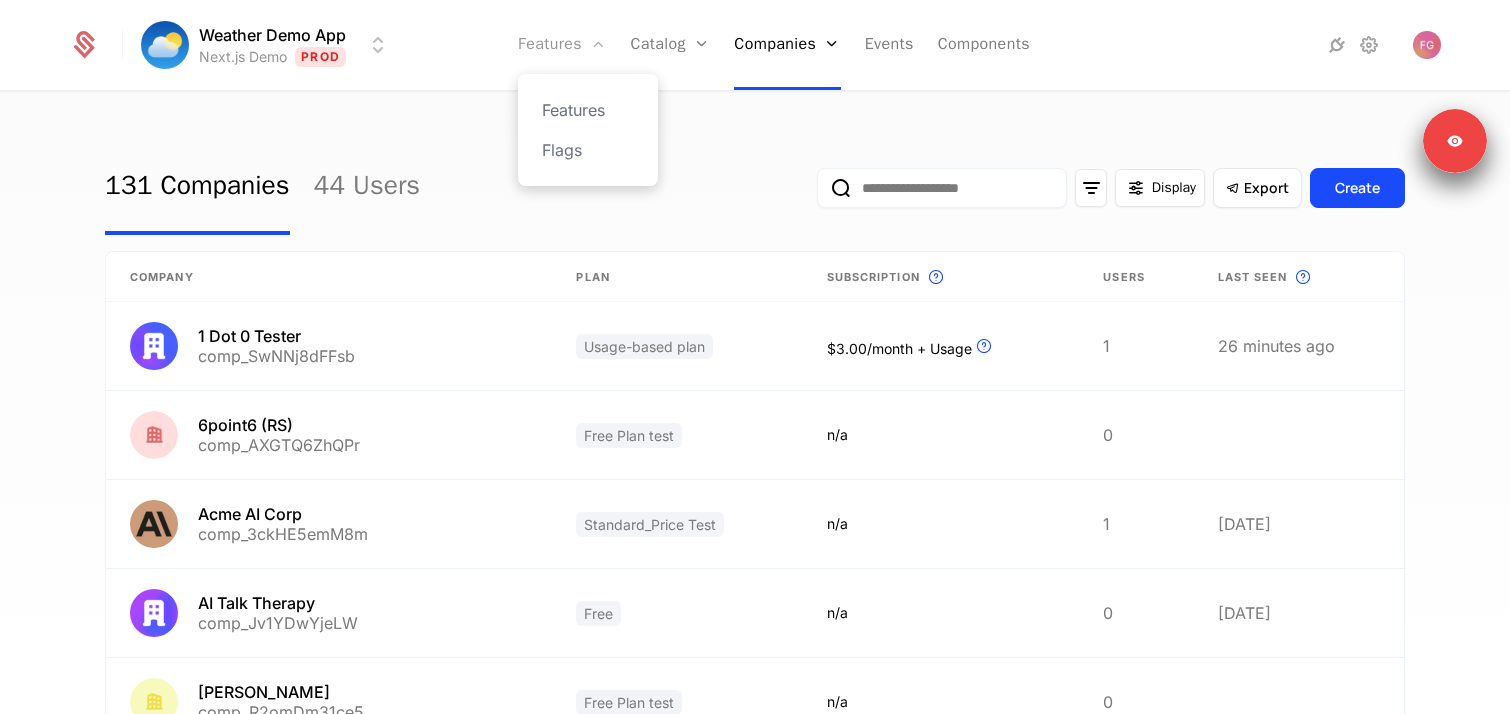 click on "Features" at bounding box center [562, 45] 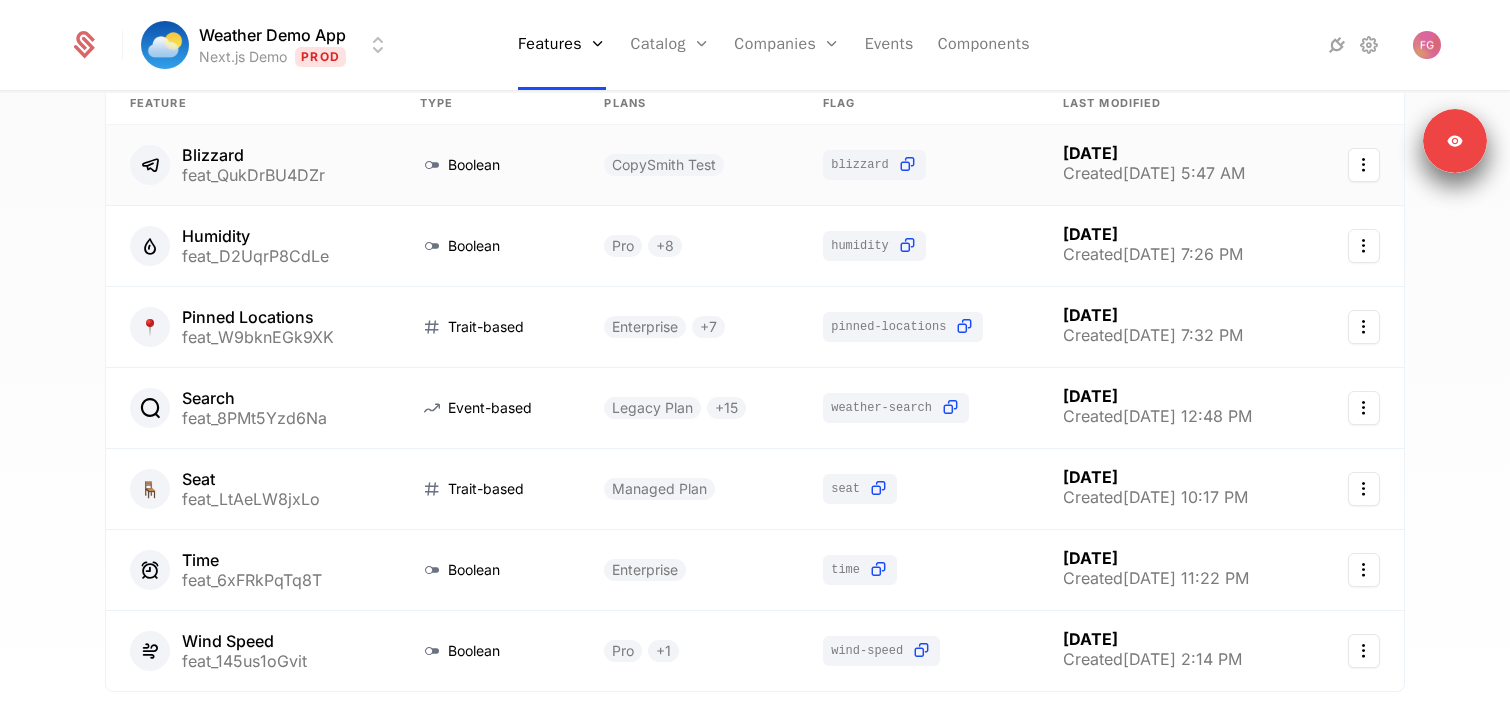scroll, scrollTop: 162, scrollLeft: 0, axis: vertical 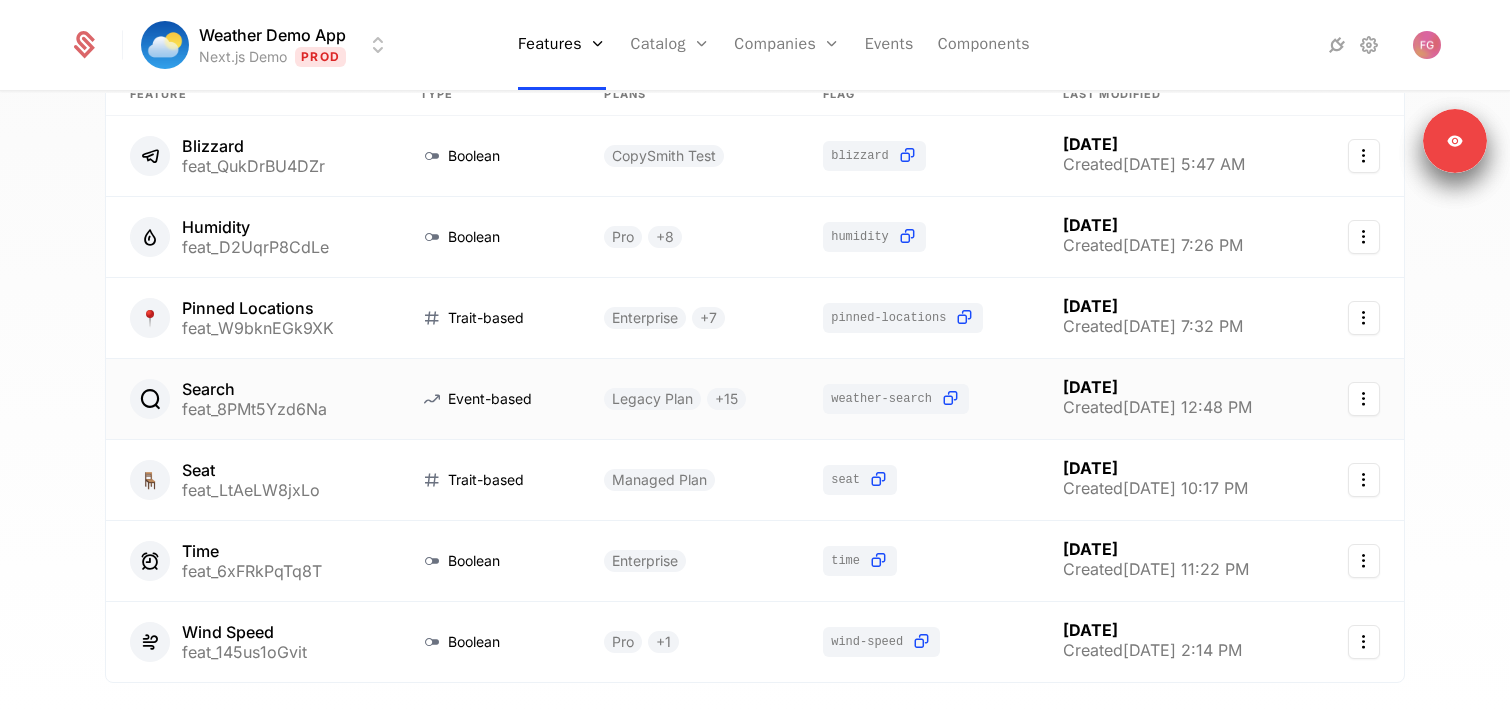 click on "Event-based" at bounding box center [490, 399] 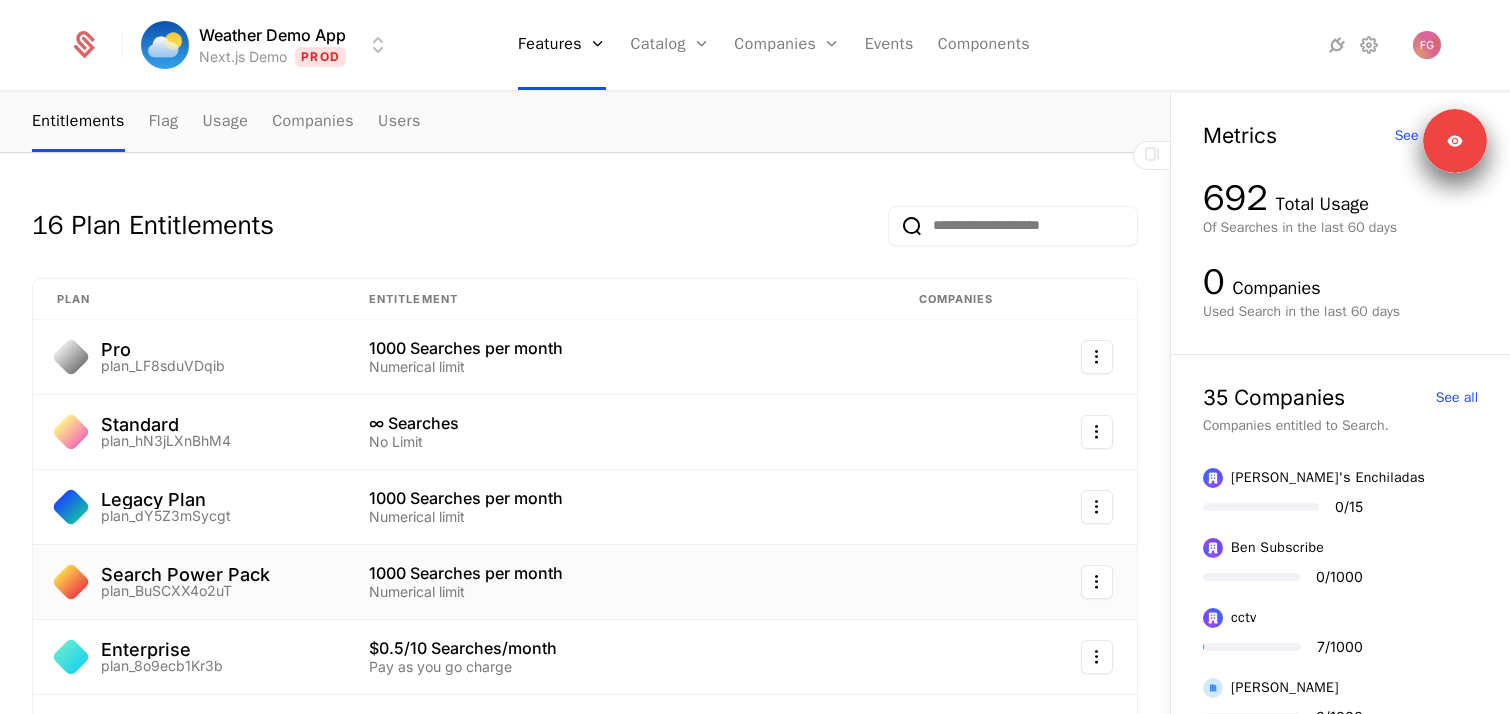 scroll, scrollTop: 0, scrollLeft: 0, axis: both 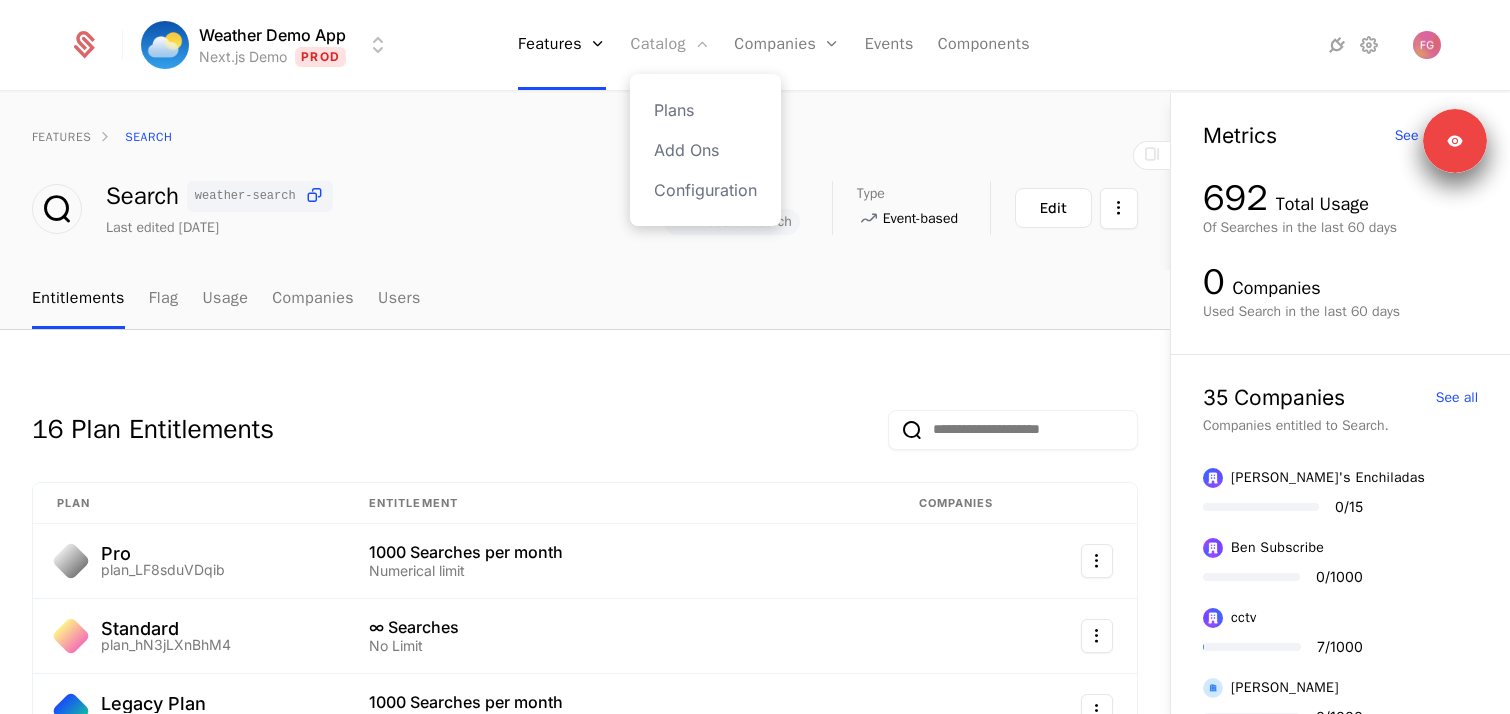 click on "Catalog" at bounding box center [670, 45] 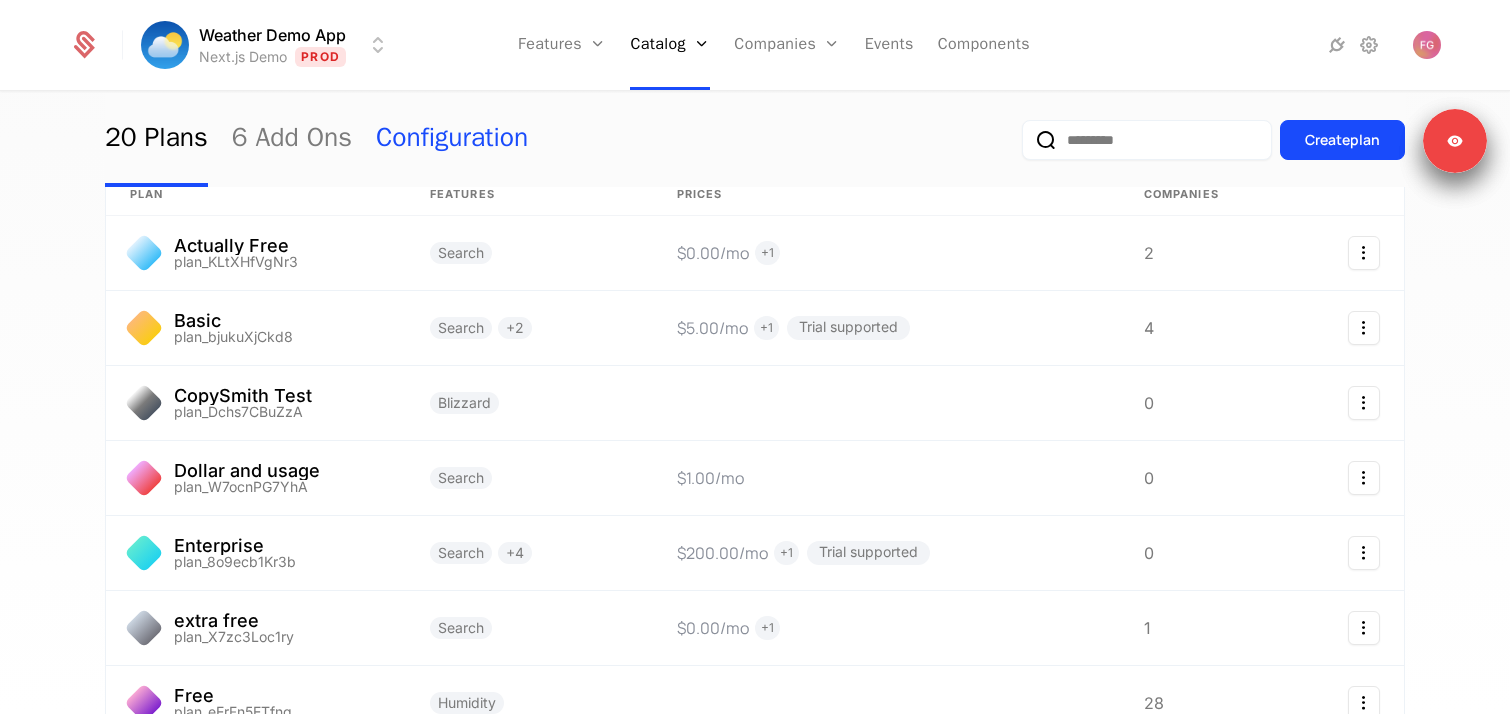 scroll, scrollTop: 0, scrollLeft: 0, axis: both 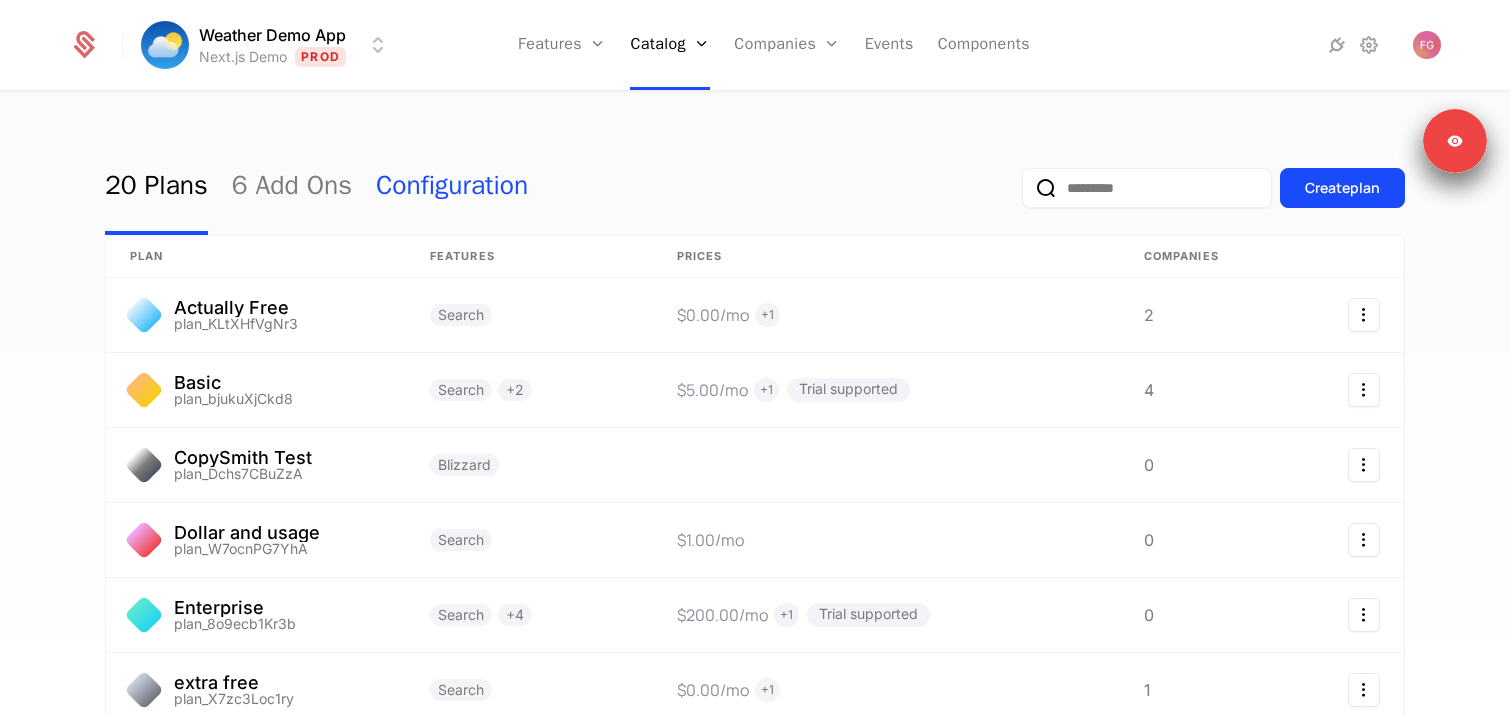 click on "Configuration" at bounding box center [452, 188] 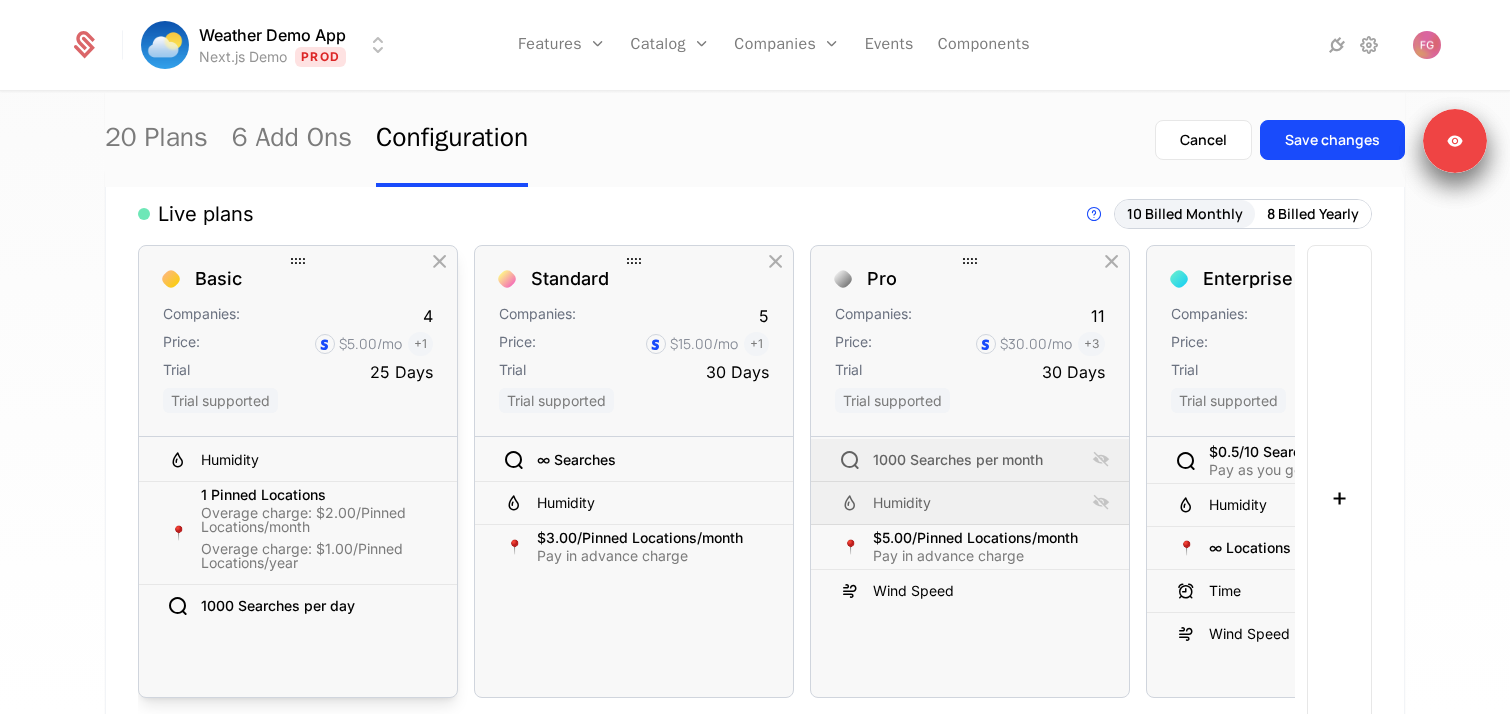 scroll, scrollTop: 214, scrollLeft: 0, axis: vertical 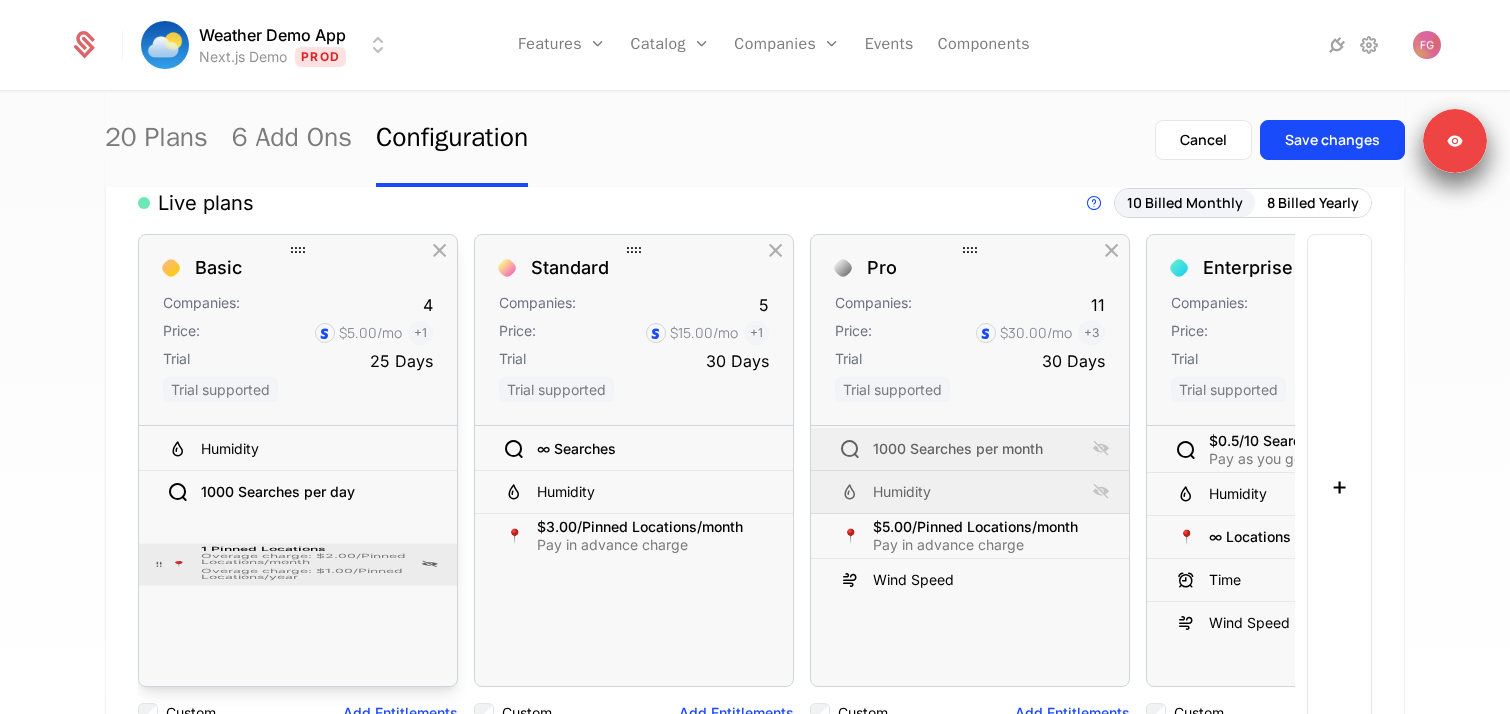 drag, startPoint x: 325, startPoint y: 475, endPoint x: 334, endPoint y: 606, distance: 131.30879 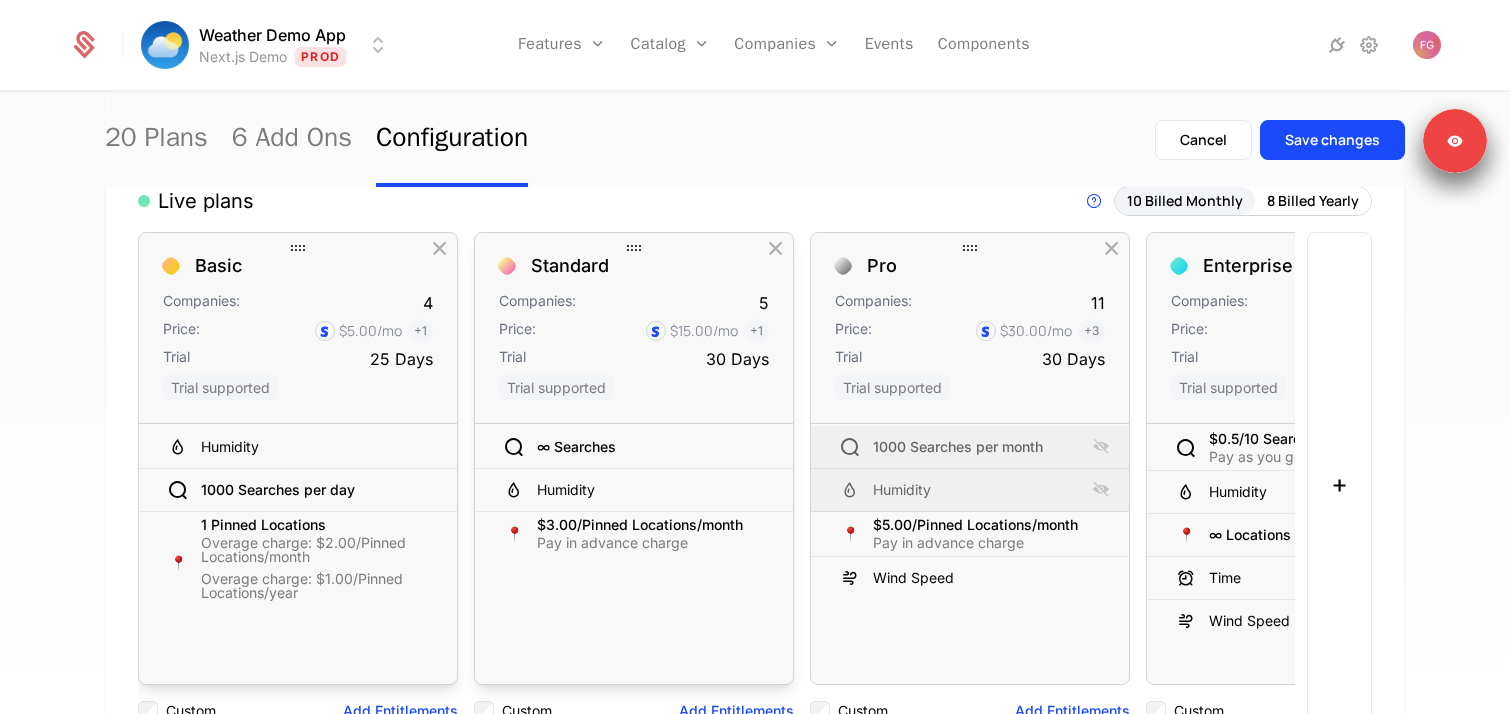 click on "∞
Searches Humidity 📍 $3.00/Pinned Locations/month Pay in advance charge
To pick up a draggable item, press the space bar.
While dragging, use the arrow keys to move the item.
Press space again to drop the item in its new position, or press escape to cancel.
Old List: ∞
Searches Humidity 📍 $3.00/Pinned Locations/month" at bounding box center [634, 554] 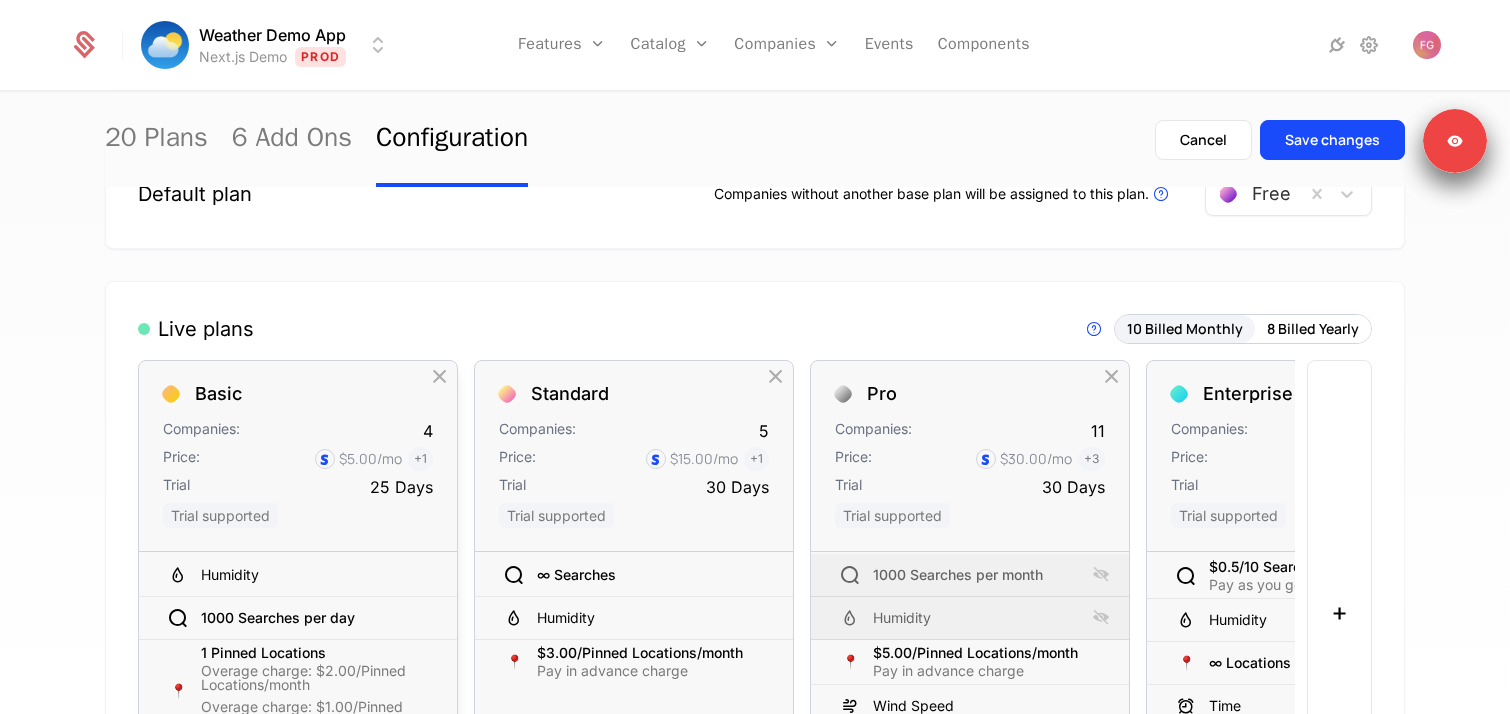 scroll, scrollTop: 5, scrollLeft: 0, axis: vertical 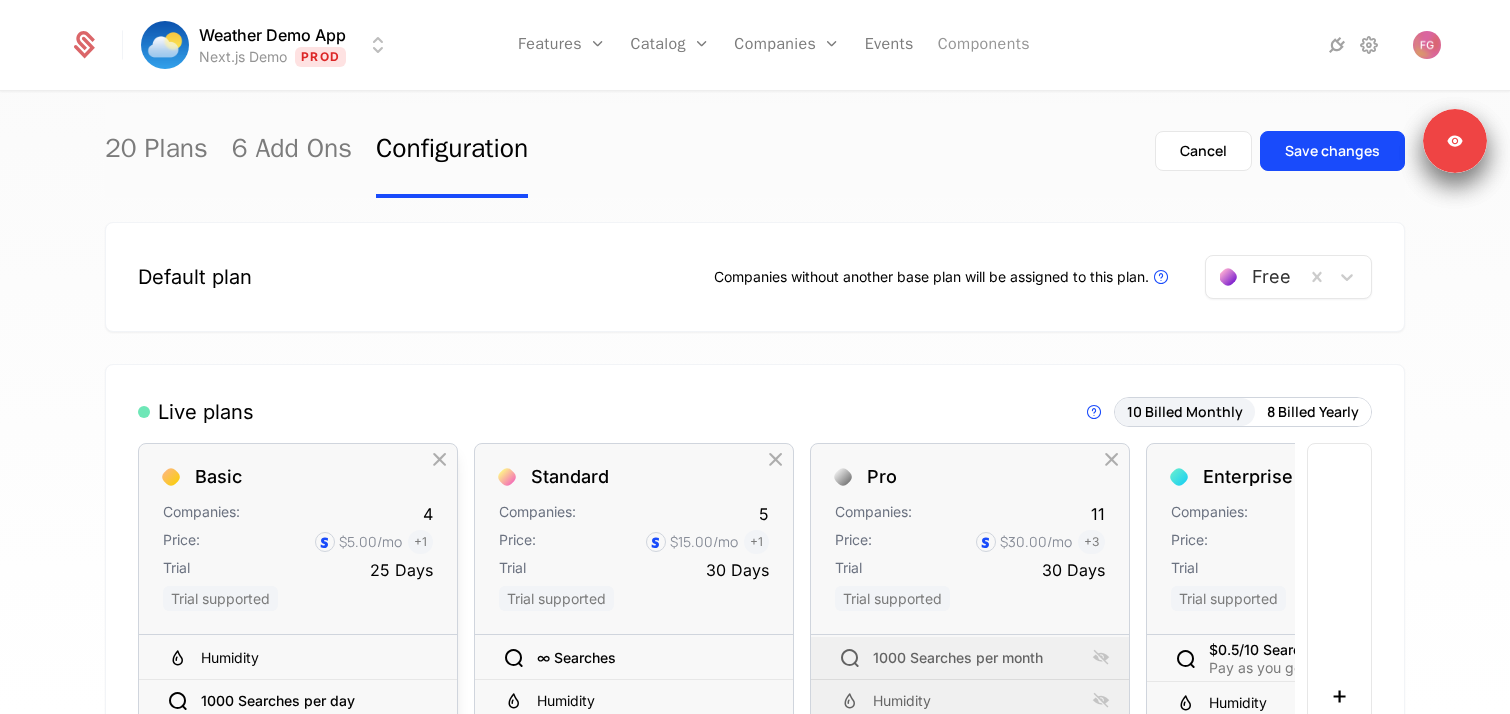 click on "Components" at bounding box center [984, 45] 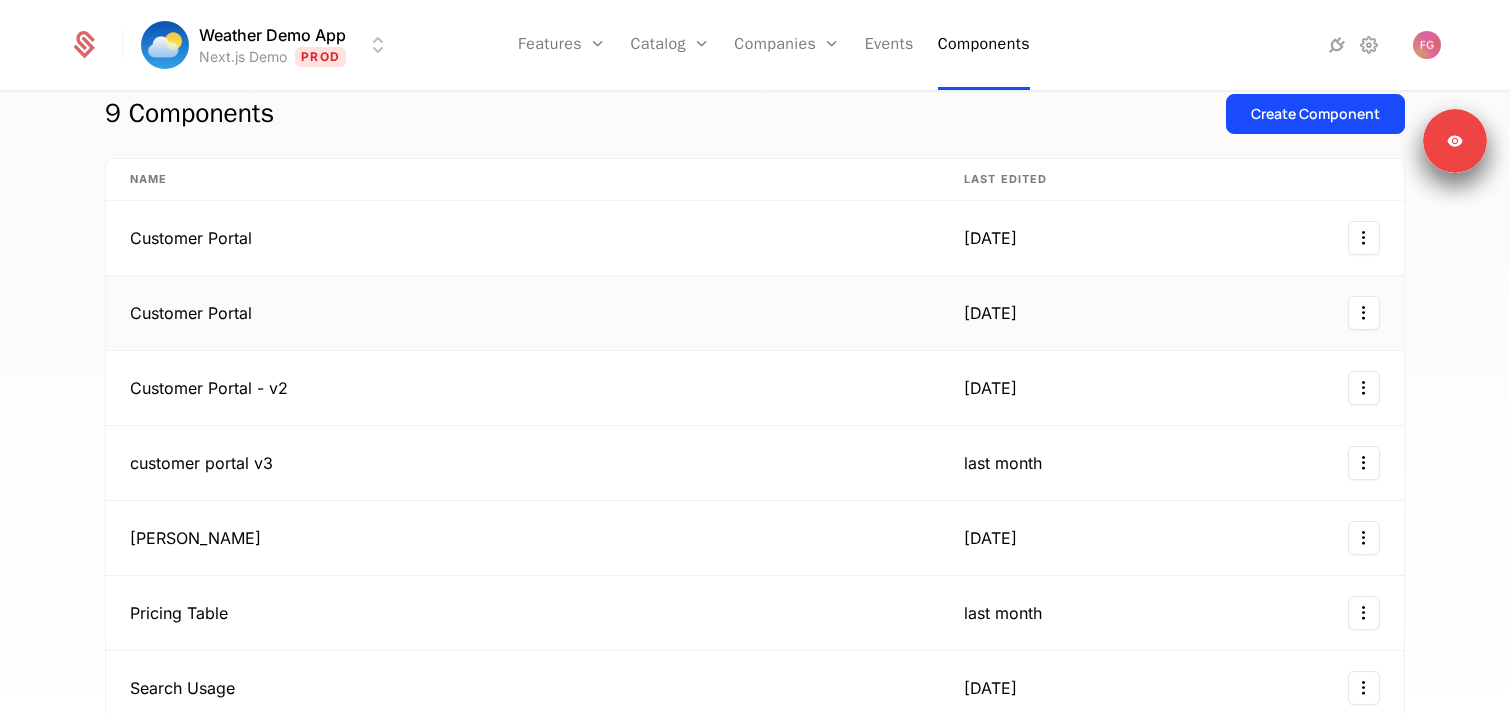 scroll, scrollTop: 55, scrollLeft: 0, axis: vertical 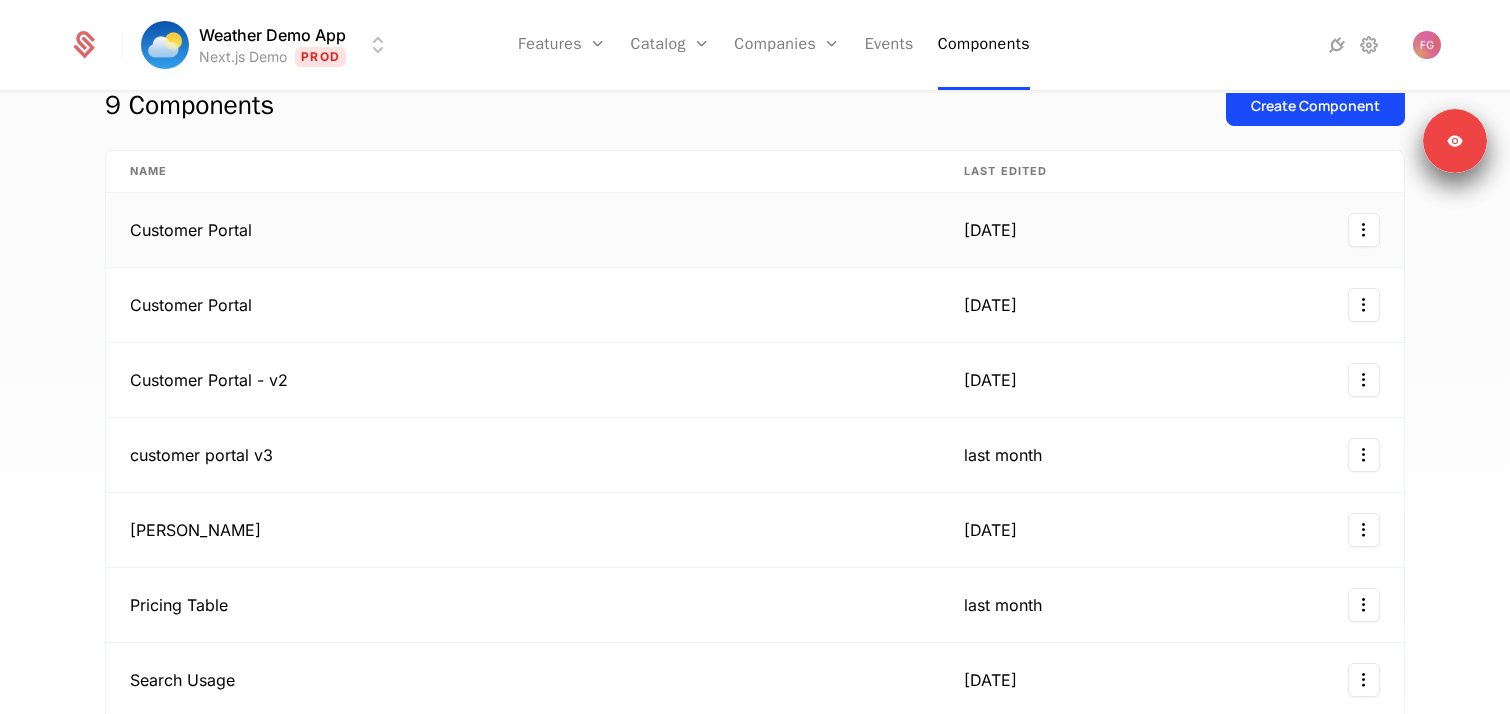 click on "Customer Portal" at bounding box center [523, 230] 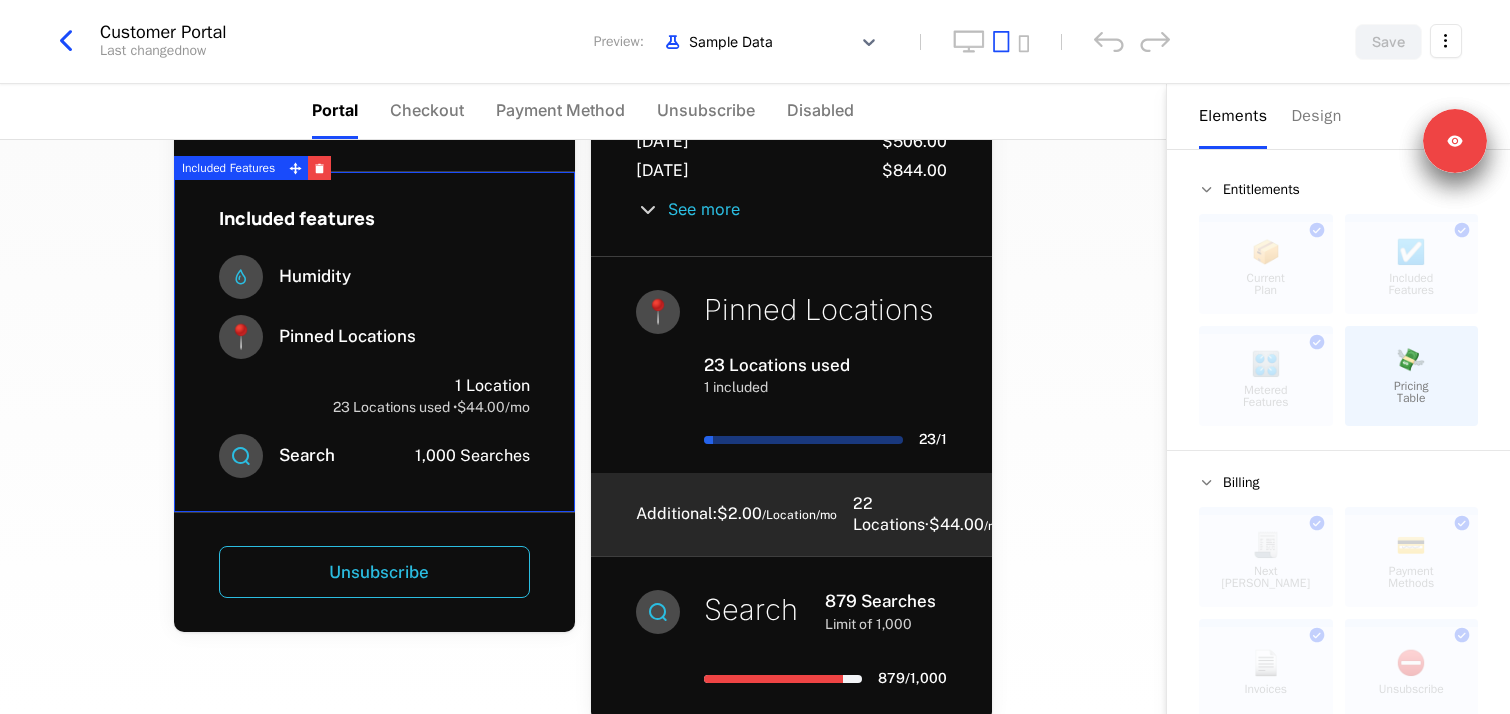 scroll, scrollTop: 0, scrollLeft: 0, axis: both 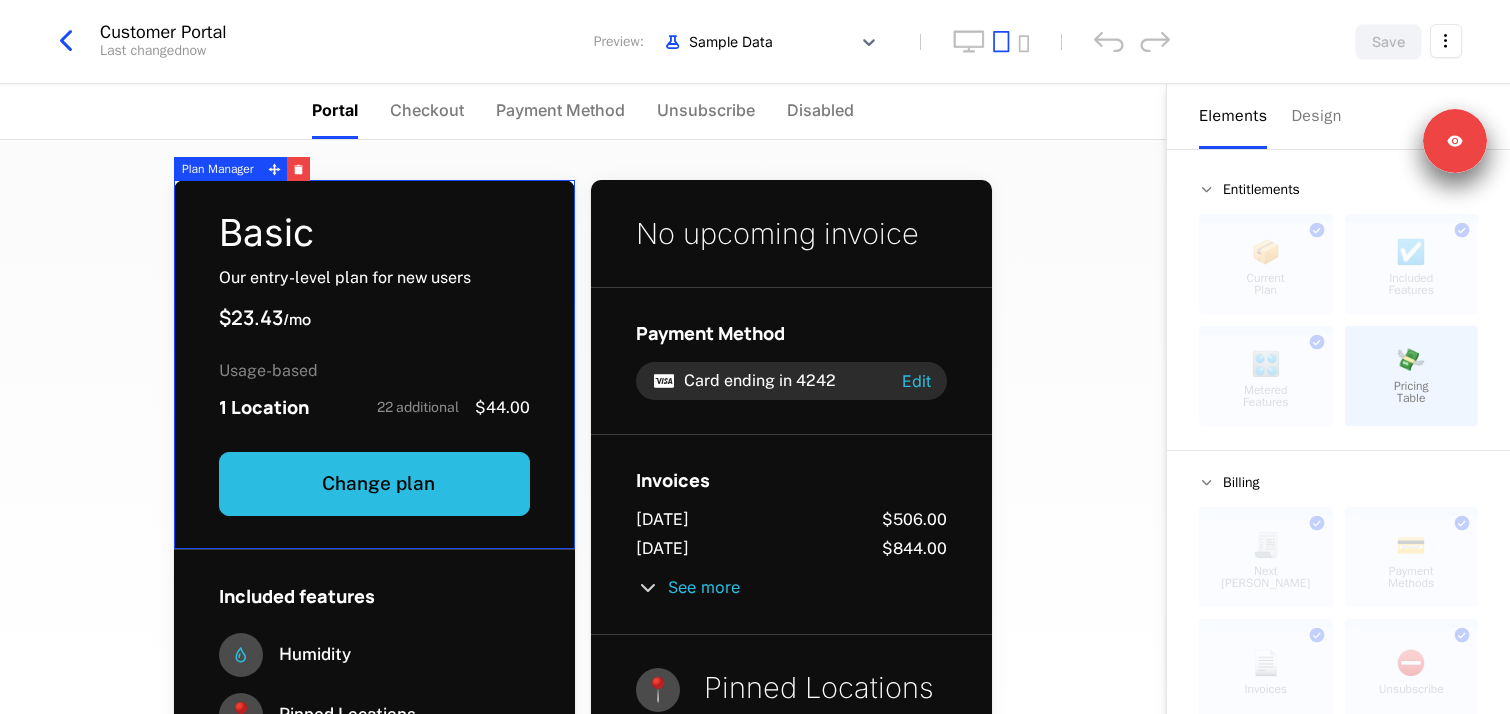 click at bounding box center [74, 41] 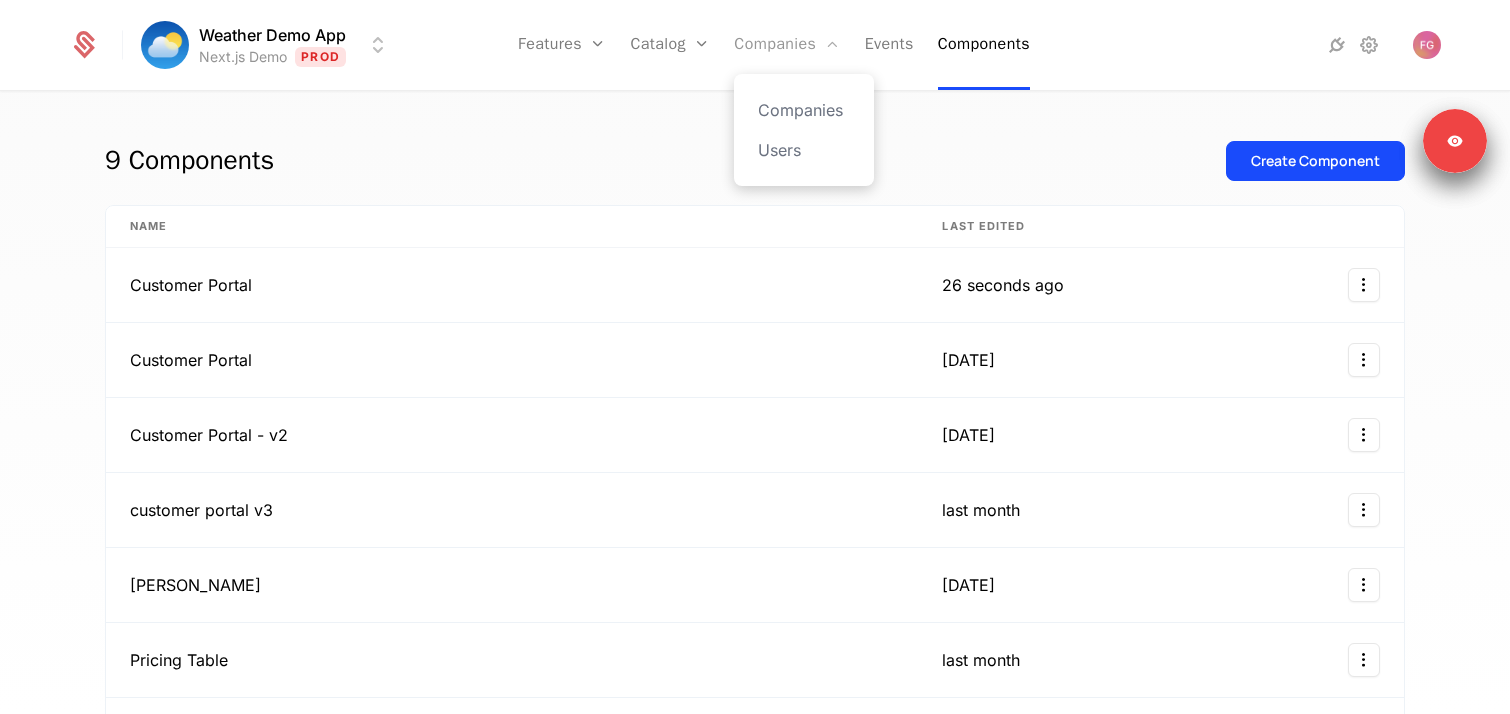 click on "Companies" at bounding box center (787, 45) 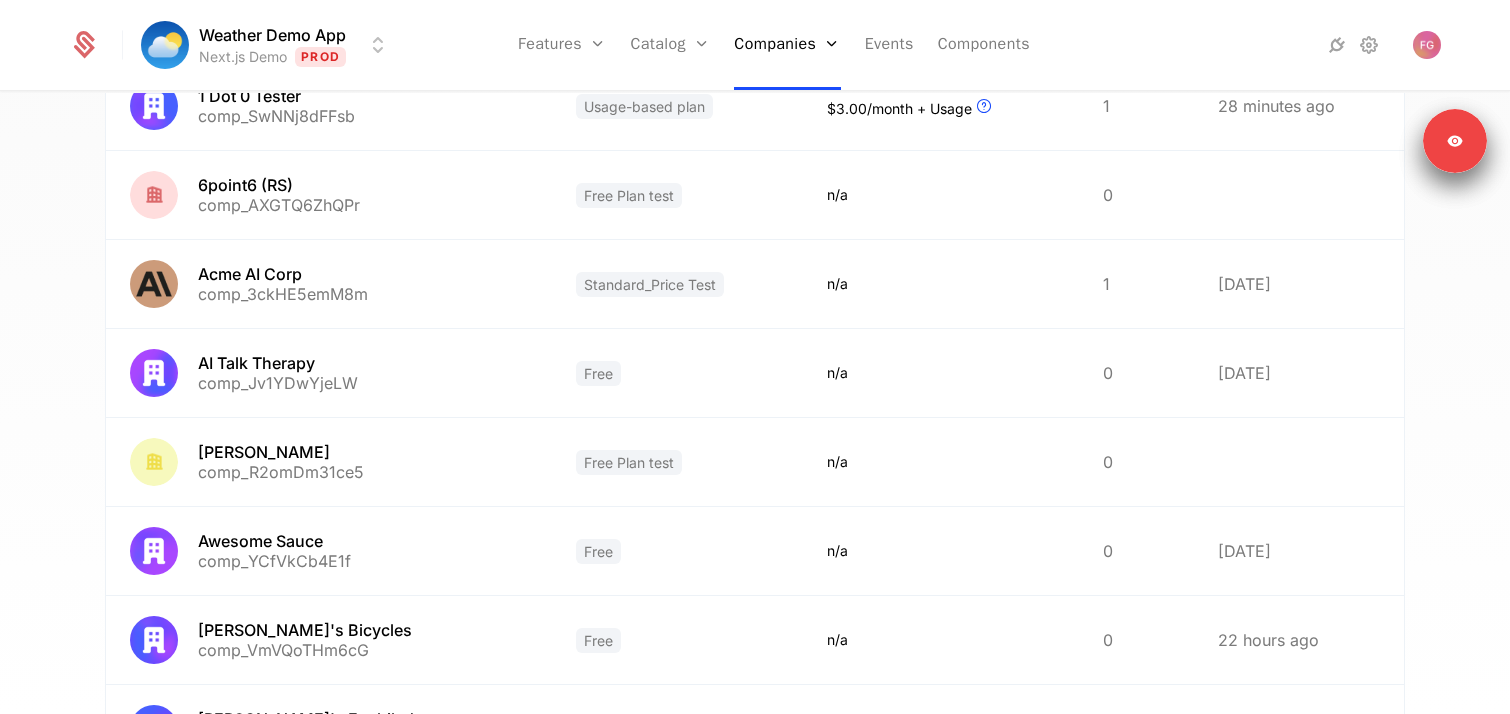 scroll, scrollTop: 252, scrollLeft: 0, axis: vertical 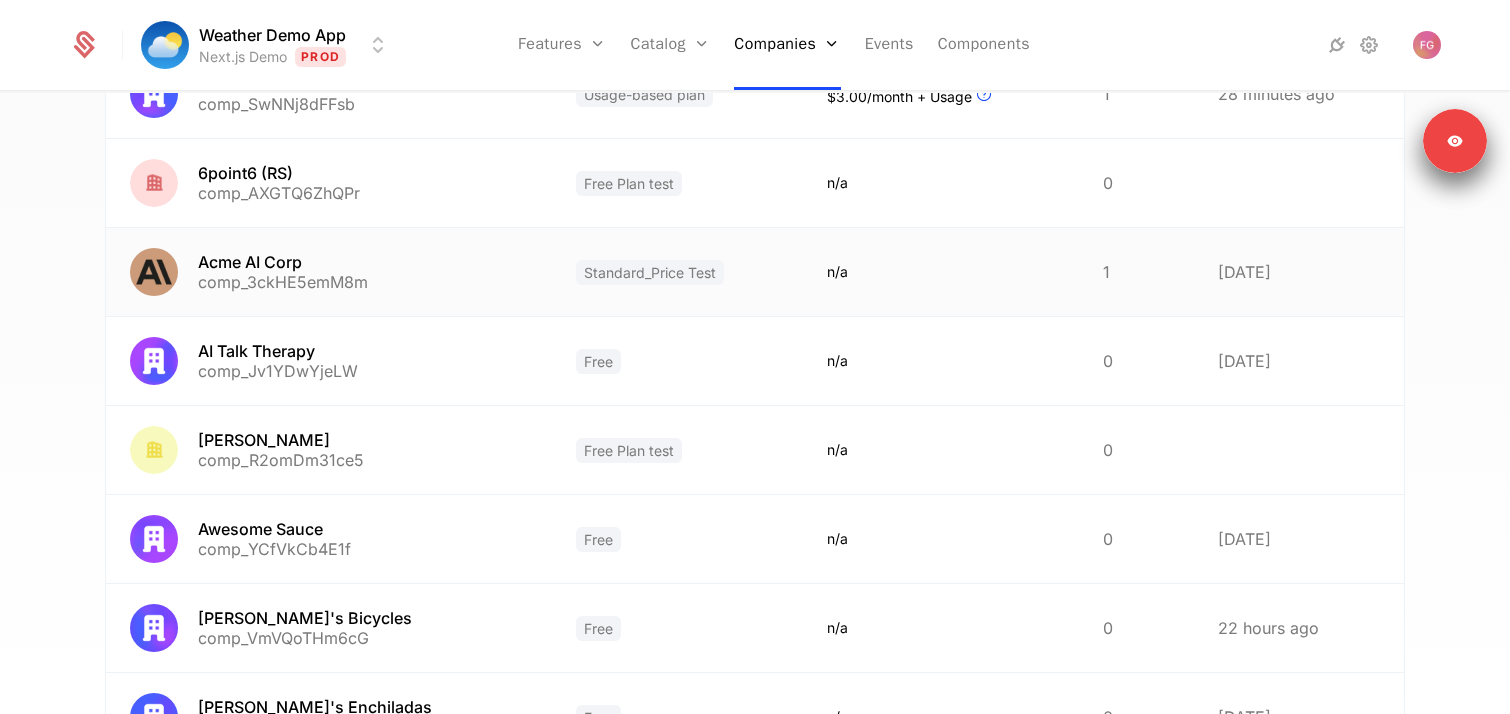 click on "Acme AI Corp comp_3ckHE5emM8m" at bounding box center [329, 272] 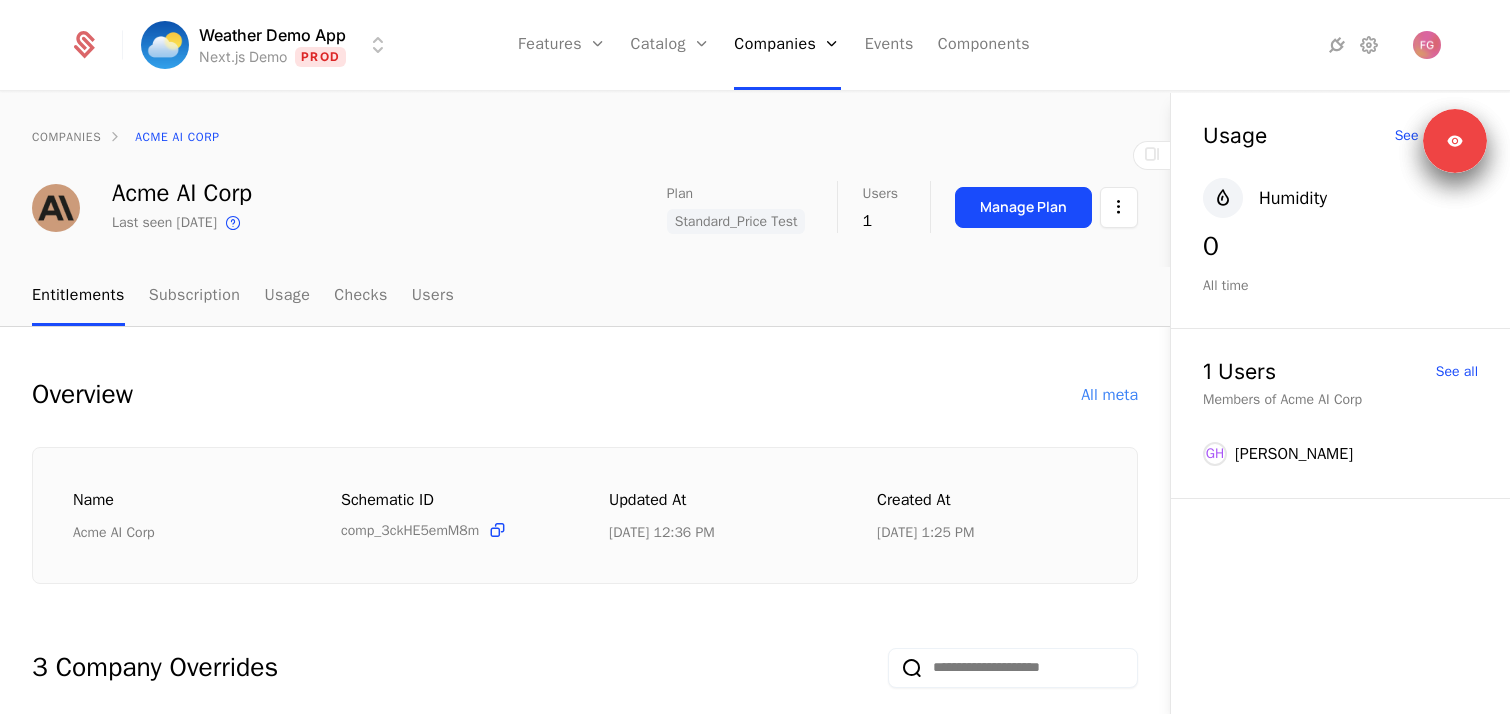 scroll, scrollTop: 52, scrollLeft: 0, axis: vertical 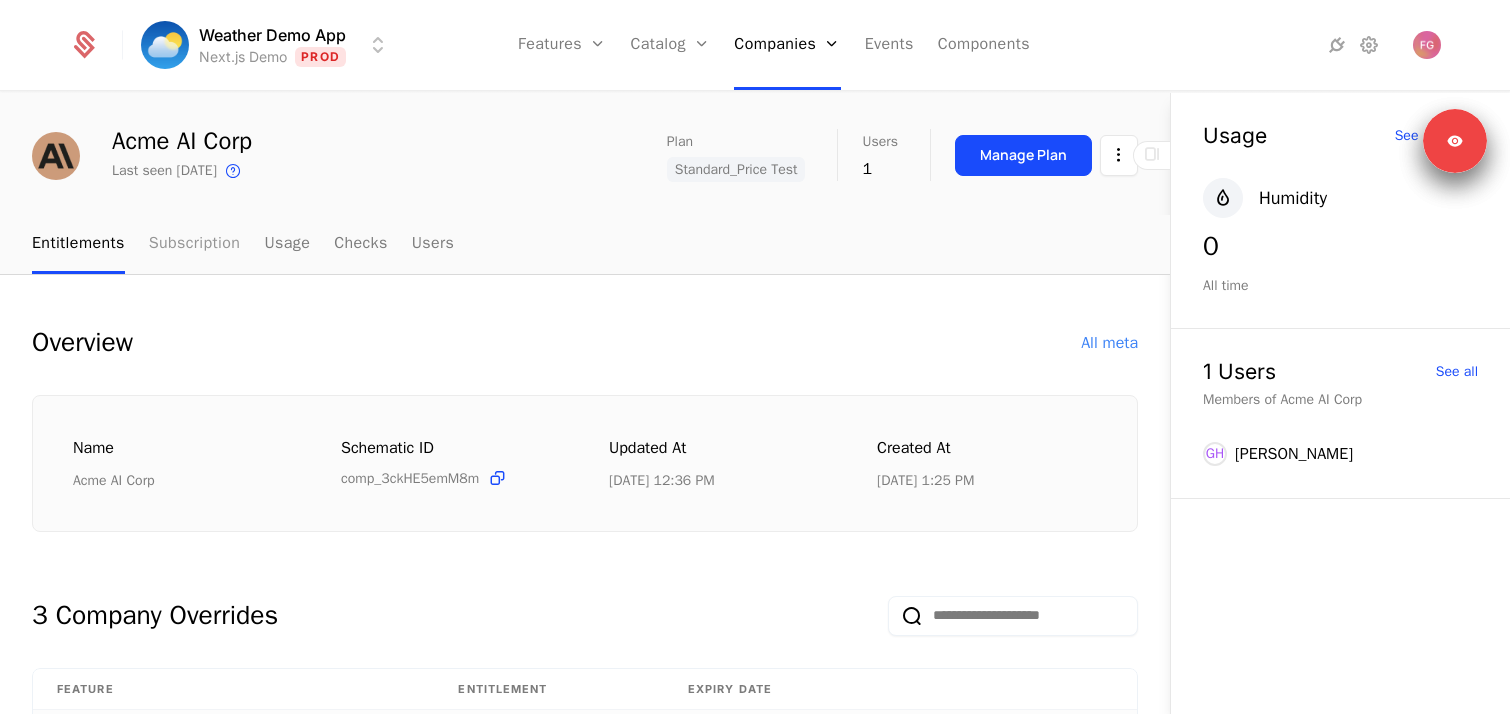 click on "Subscription" at bounding box center (195, 244) 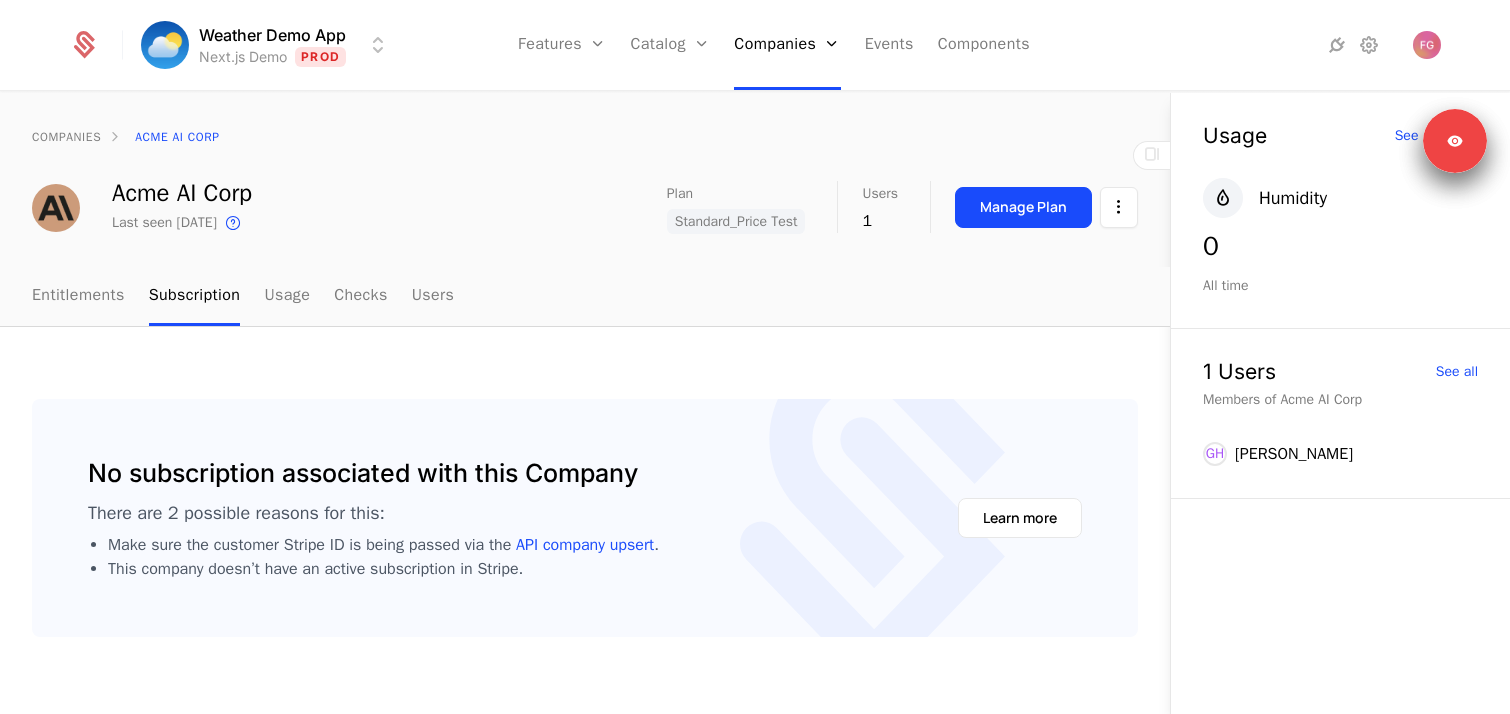 scroll, scrollTop: 0, scrollLeft: 0, axis: both 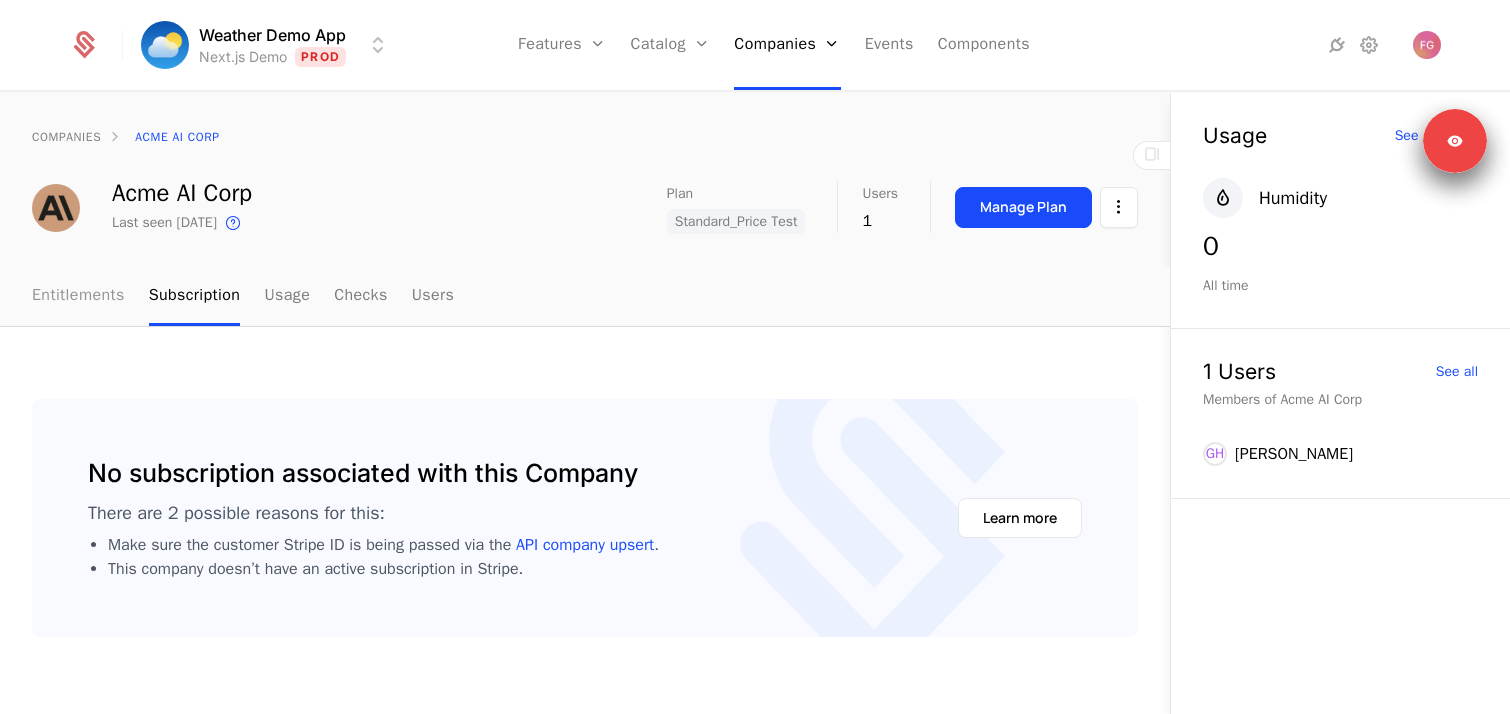 click on "Entitlements" at bounding box center (78, 296) 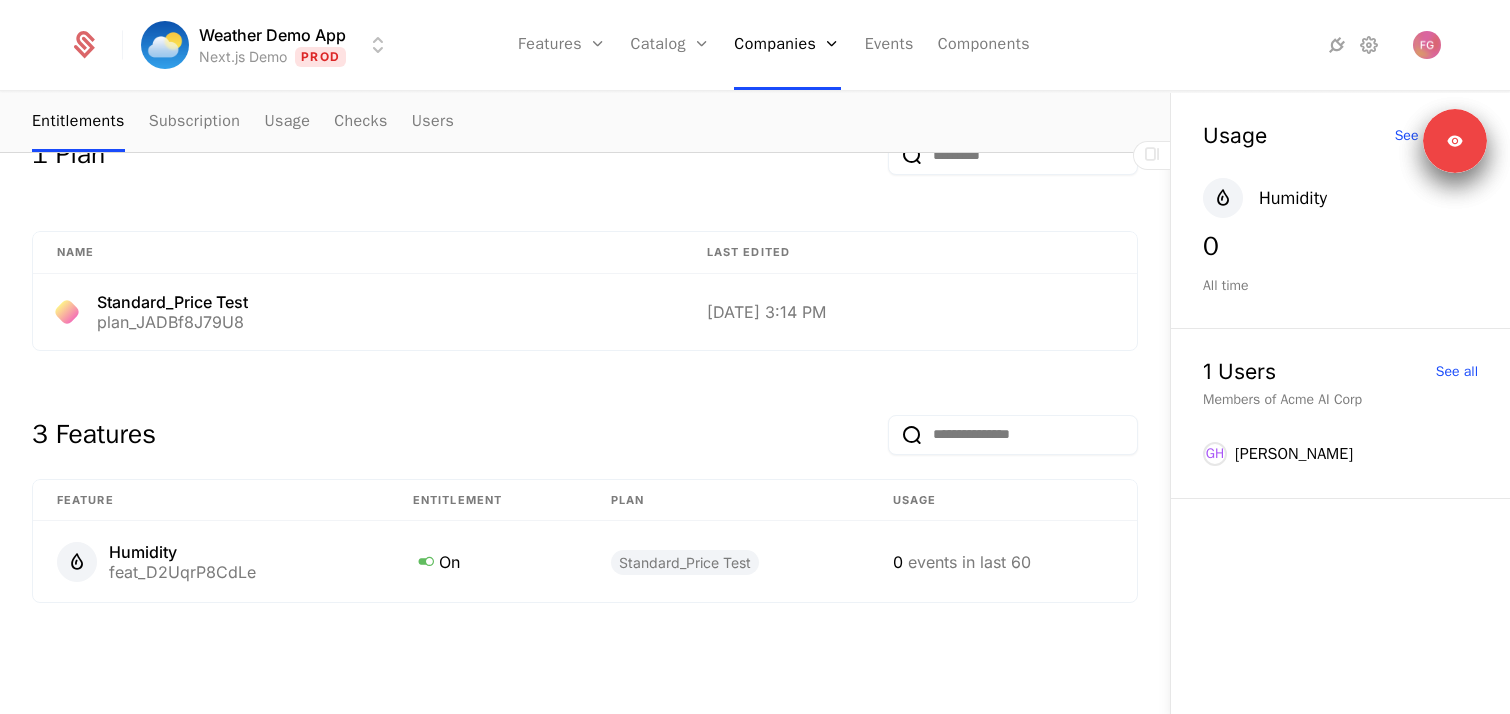 scroll, scrollTop: 0, scrollLeft: 0, axis: both 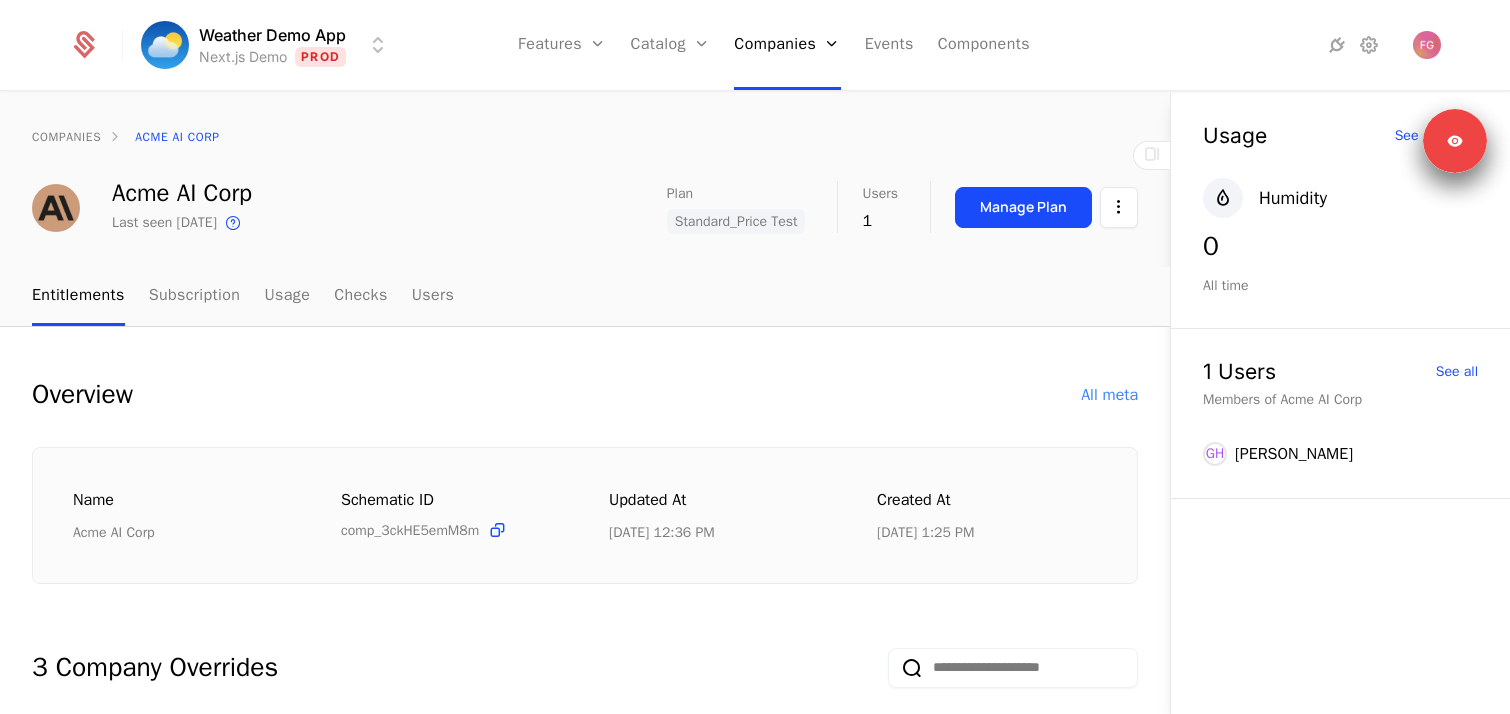 click on "Weather Demo App Next.js Demo Prod Features Features Flags Catalog Plans Add Ons Configuration Companies Companies Users Events Components companies Acme AI Corp Acme AI Corp Last seen 6 months ago This is the date a track or identify event associated with this company was last received by Schematic. Plan Standard_Price Test Users 1 Manage Plan Entitlements Subscription Usage Checks Users Overview All meta Name Acme AI Corp Schematic ID comp_3ckHE5emM8m Updated at 6/2/25, 12:36 PM Created at 12/30/24, 1:25 PM 3 Company Overrides Feature Entitlement Expiry date Wind Speed feat_145us1oGvit On 1/29/2025, 12:00 AM UTC Humidity feat_D2UqrP8CdLe On 📍 Pinned Locations feat_W9bknEGk9XK 10
Locations  Numerical limit 6/20/2025, 12:00 AM UTC Add company override 1 Plan Name Last edited Standard_Price Test plan_JADBf8J79U8 1/10/25, 3:14 PM 3 Features Feature Entitlement plan Usage Humidity feat_D2UqrP8CdLe On Standard_Price Test 0   events in last 60 Usage See all usage Humidity 0 All time 1 Users GH" at bounding box center (755, 432) 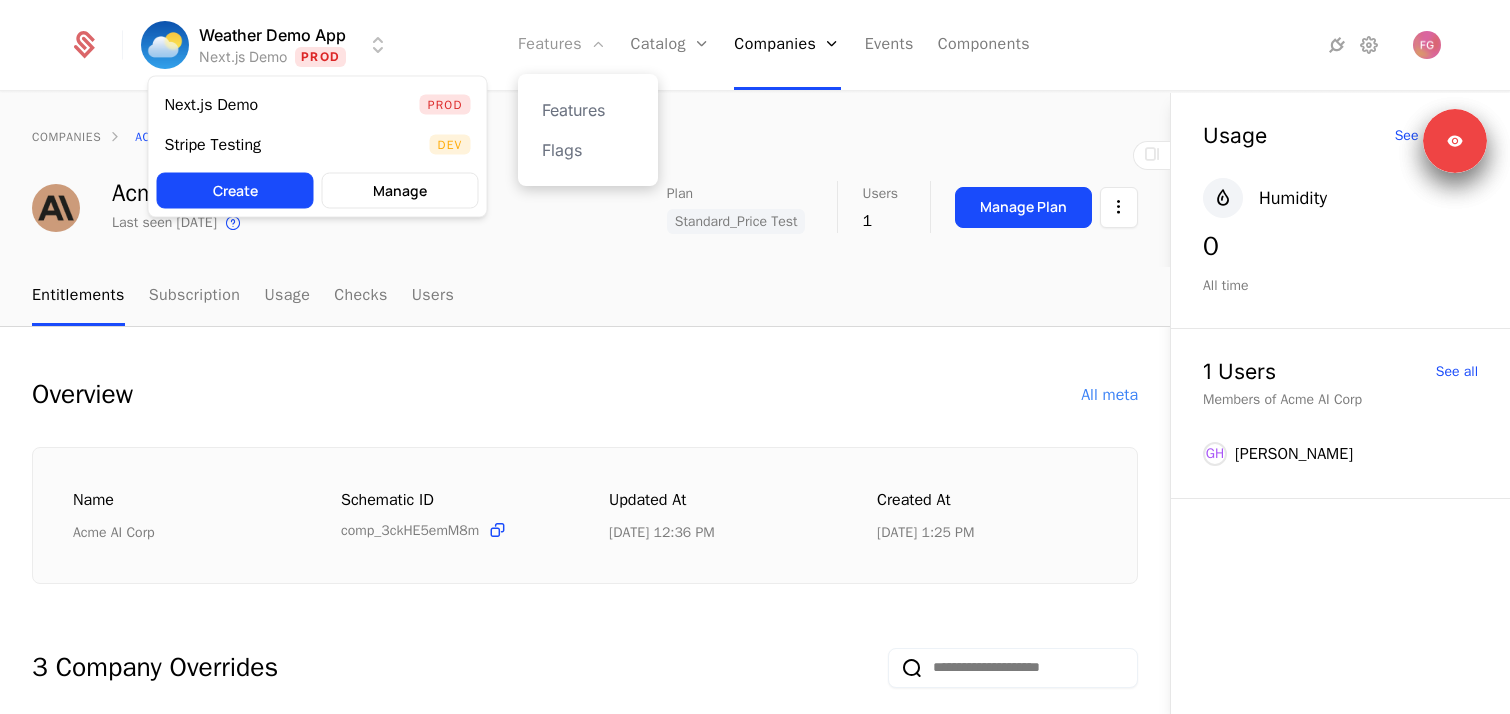 click on "Weather Demo App Next.js Demo Prod Features Features Flags Catalog Plans Add Ons Configuration Companies Companies Users Events Components companies Acme AI Corp Acme AI Corp Last seen 6 months ago This is the date a track or identify event associated with this company was last received by Schematic. Plan Standard_Price Test Users 1 Manage Plan Entitlements Subscription Usage Checks Users Overview All meta Name Acme AI Corp Schematic ID comp_3ckHE5emM8m Updated at 6/2/25, 12:36 PM Created at 12/30/24, 1:25 PM 3 Company Overrides Feature Entitlement Expiry date Wind Speed feat_145us1oGvit On 1/29/2025, 12:00 AM UTC Humidity feat_D2UqrP8CdLe On 📍 Pinned Locations feat_W9bknEGk9XK 10
Locations  Numerical limit 6/20/2025, 12:00 AM UTC Add company override 1 Plan Name Last edited Standard_Price Test plan_JADBf8J79U8 1/10/25, 3:14 PM 3 Features Feature Entitlement plan Usage Humidity feat_D2UqrP8CdLe On Standard_Price Test 0   events in last 60 Usage See all usage Humidity 0 All time 1 Users GH" at bounding box center (755, 432) 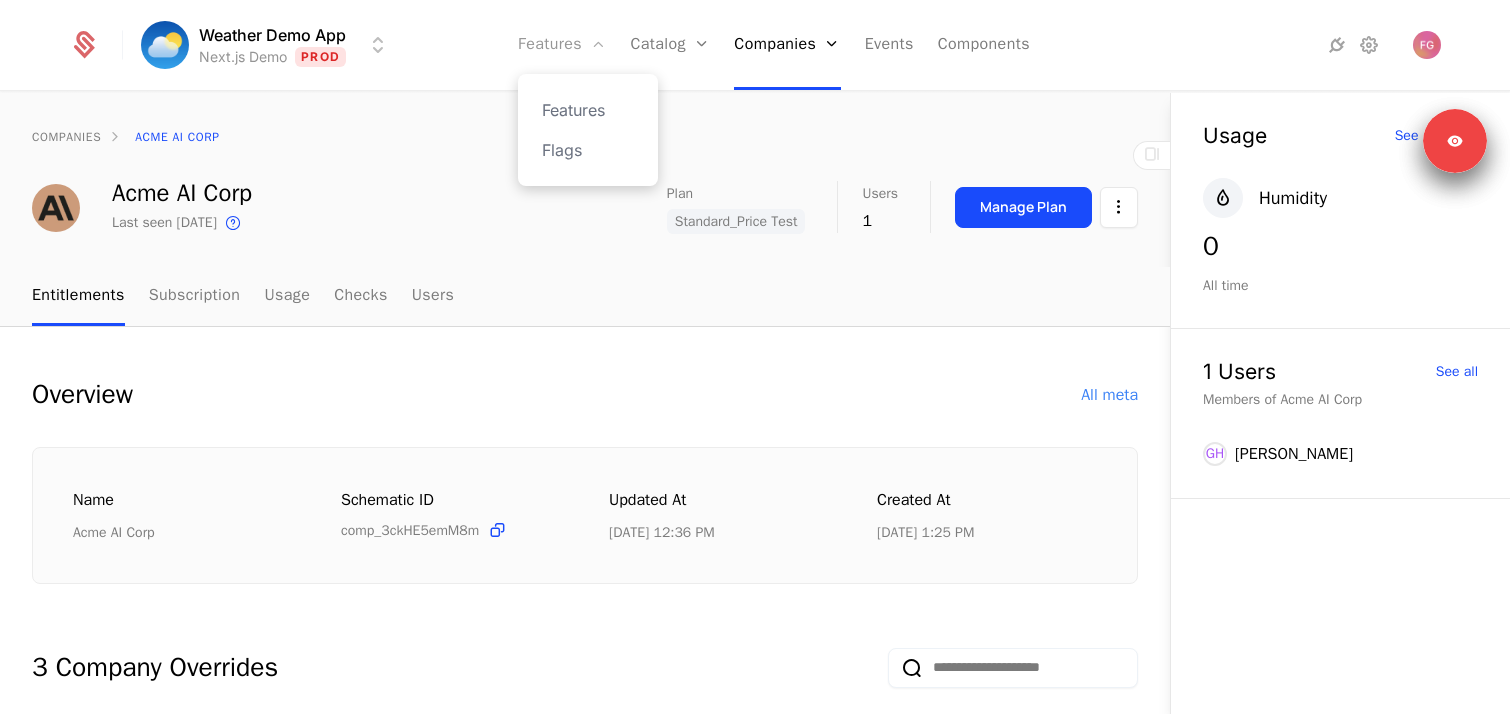 click on "Features" at bounding box center [562, 45] 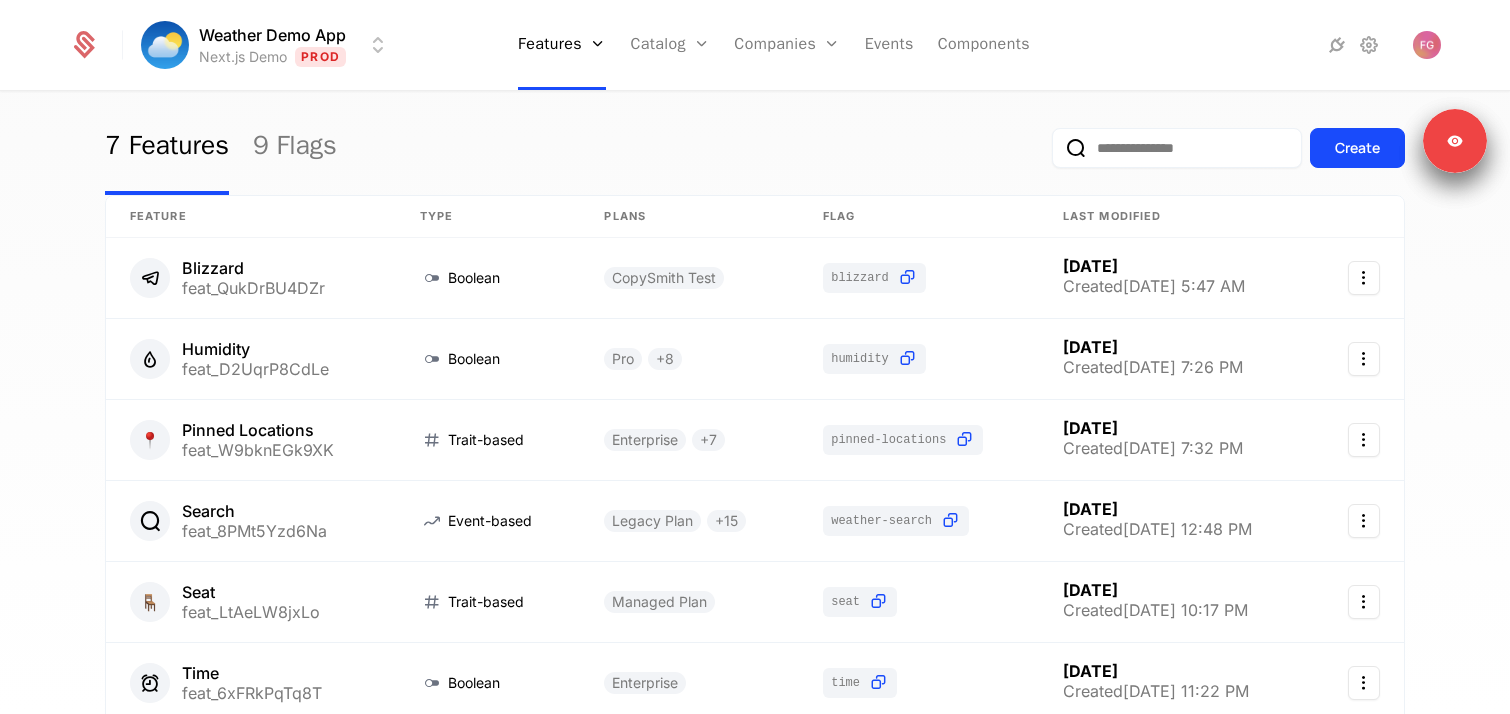 scroll, scrollTop: 0, scrollLeft: 0, axis: both 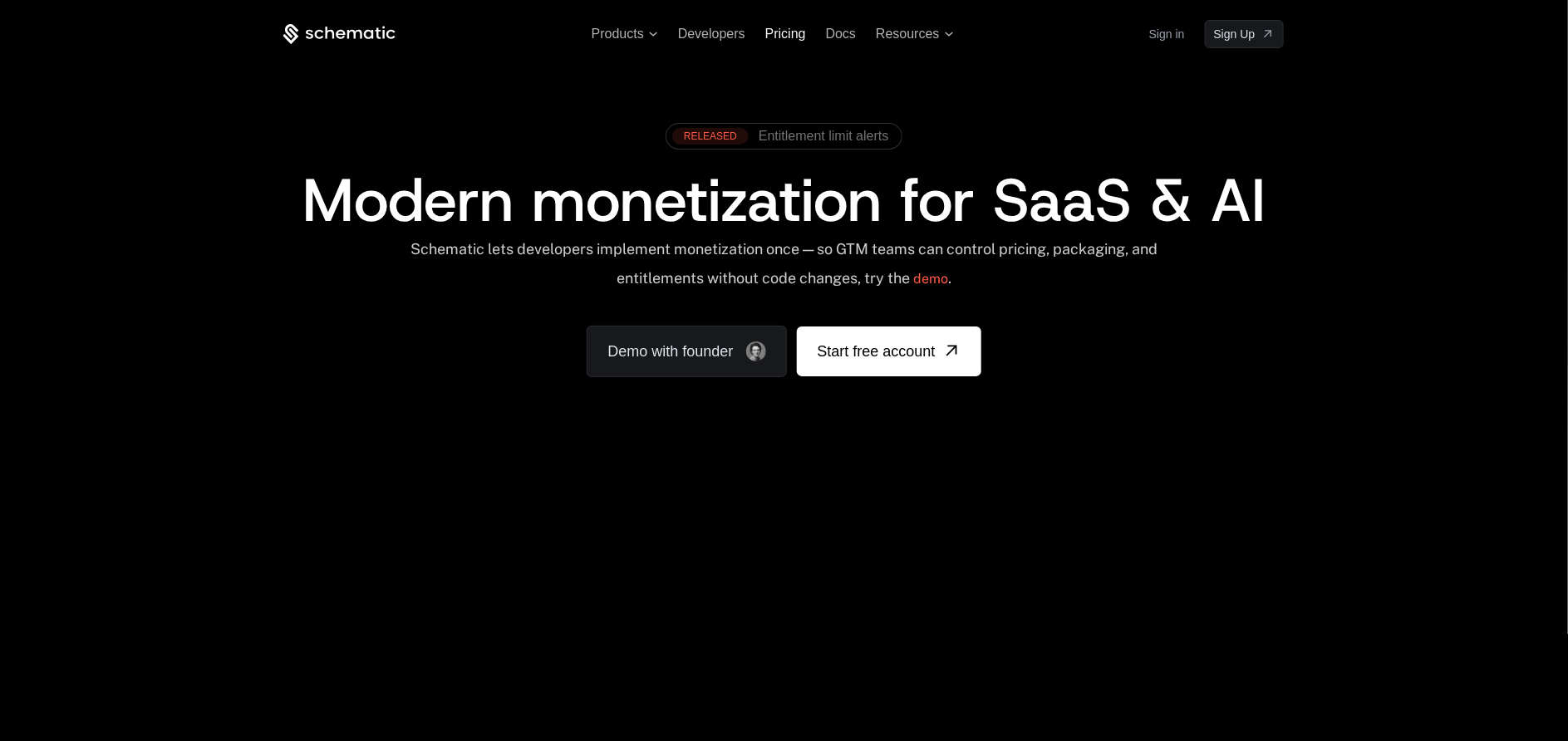 click on "Pricing" at bounding box center [785, 33] 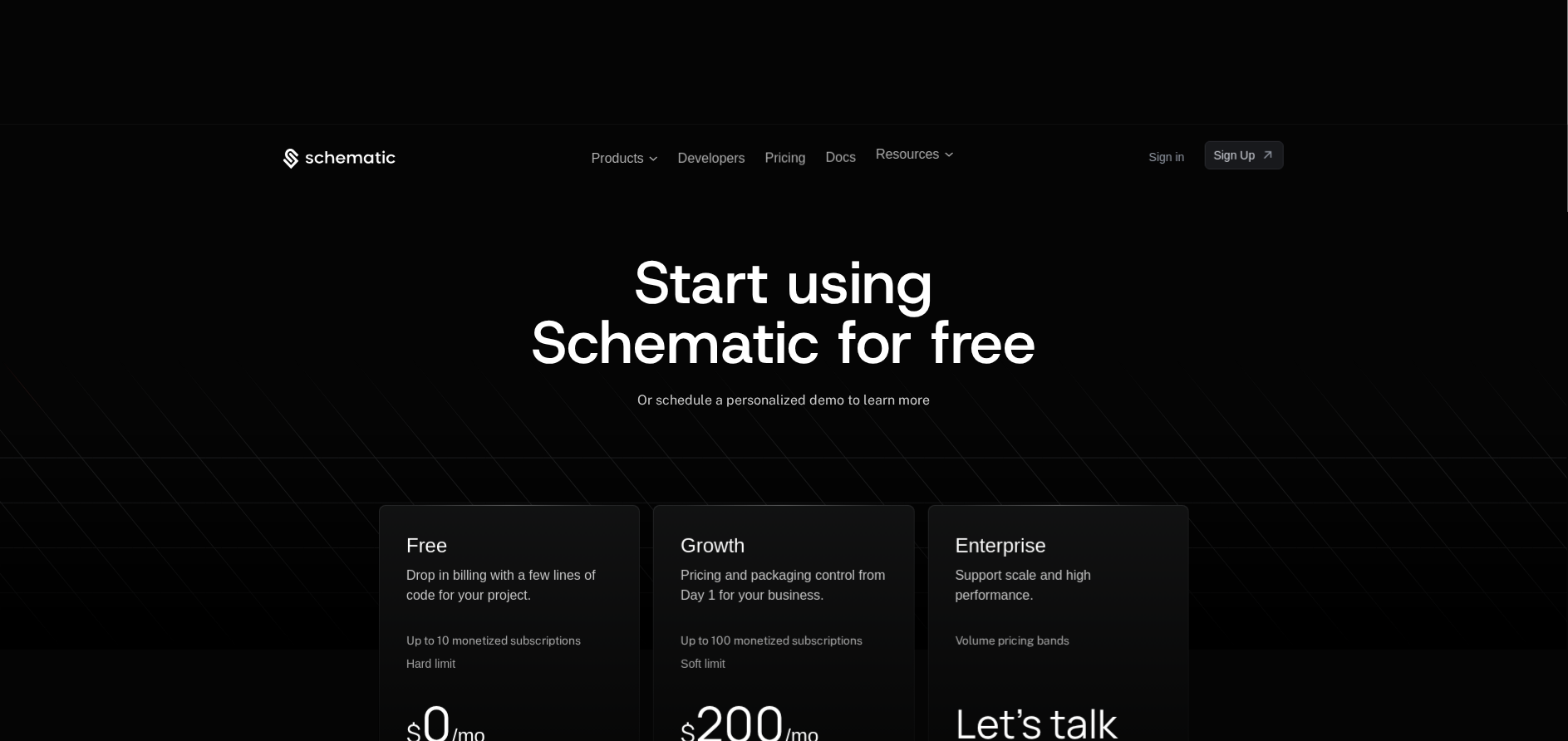 scroll, scrollTop: 0, scrollLeft: 0, axis: both 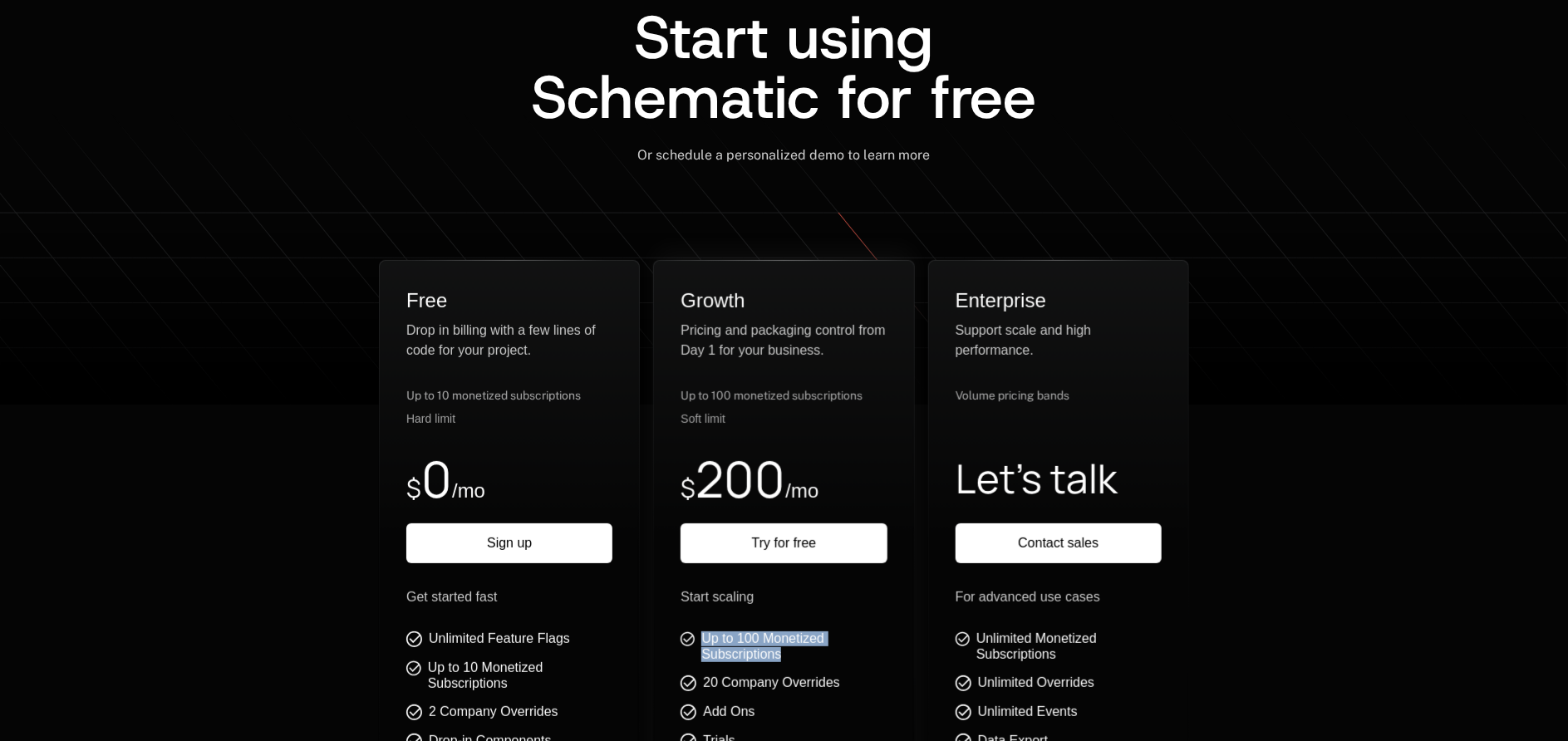 drag, startPoint x: 800, startPoint y: 530, endPoint x: 701, endPoint y: 517, distance: 99.849887 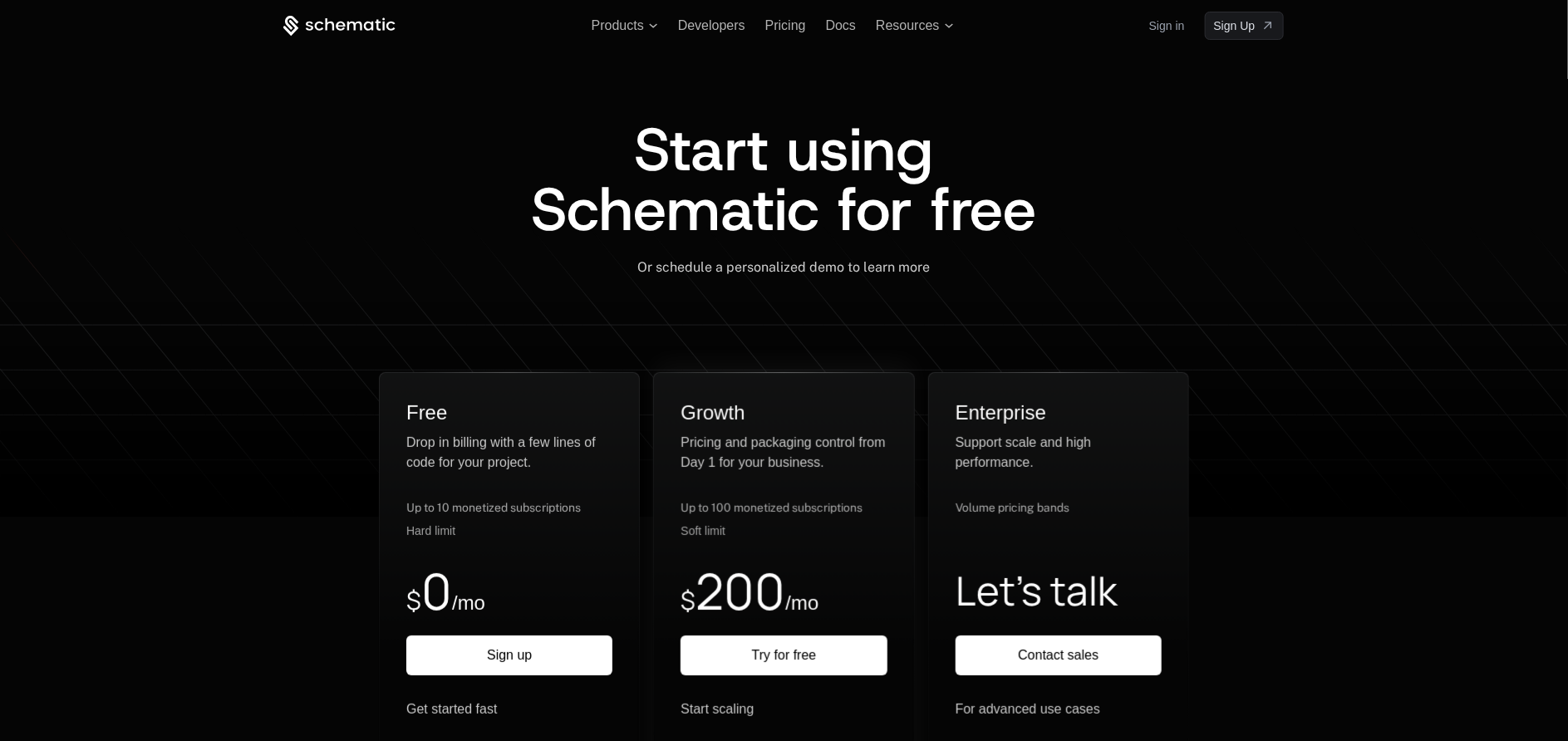 scroll, scrollTop: 130, scrollLeft: 0, axis: vertical 